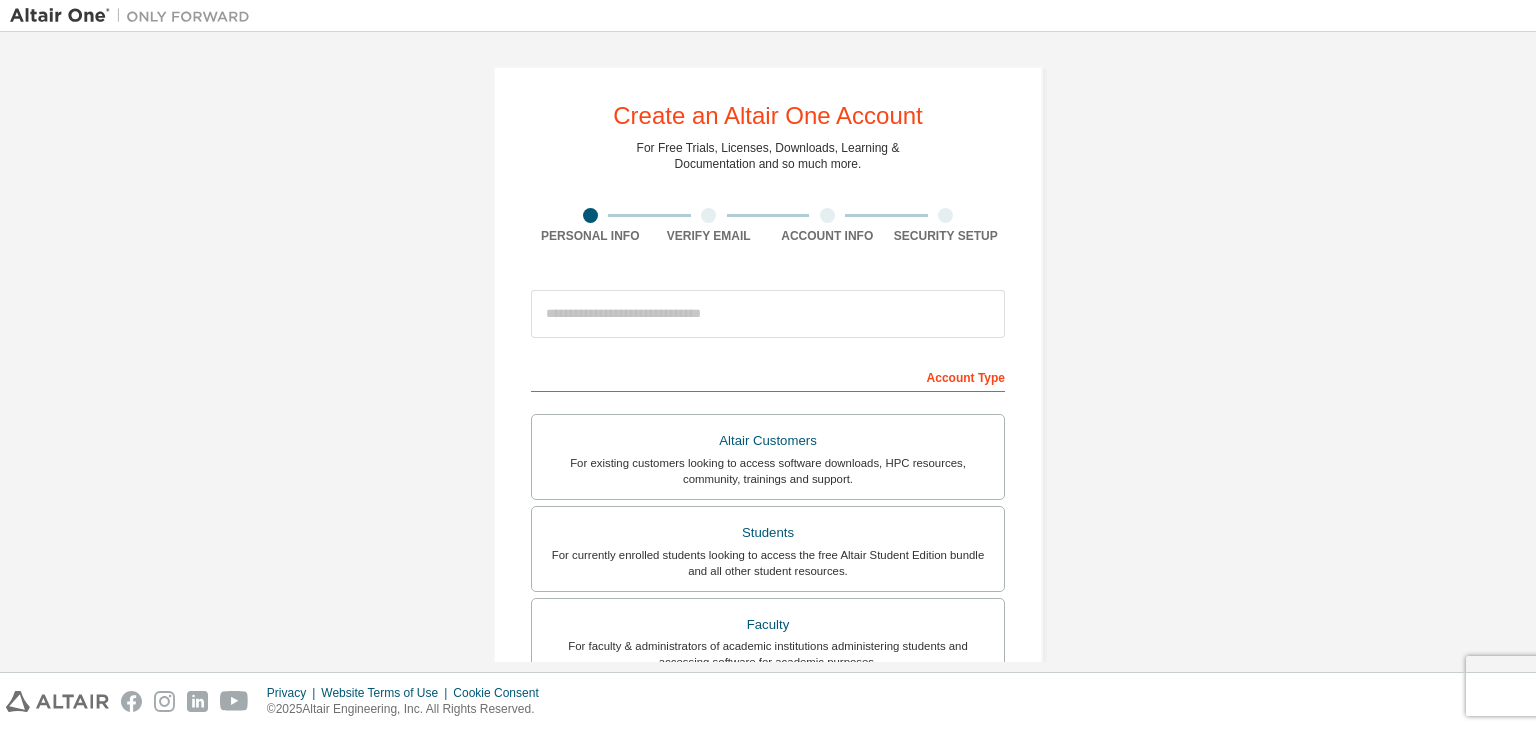 scroll, scrollTop: 0, scrollLeft: 0, axis: both 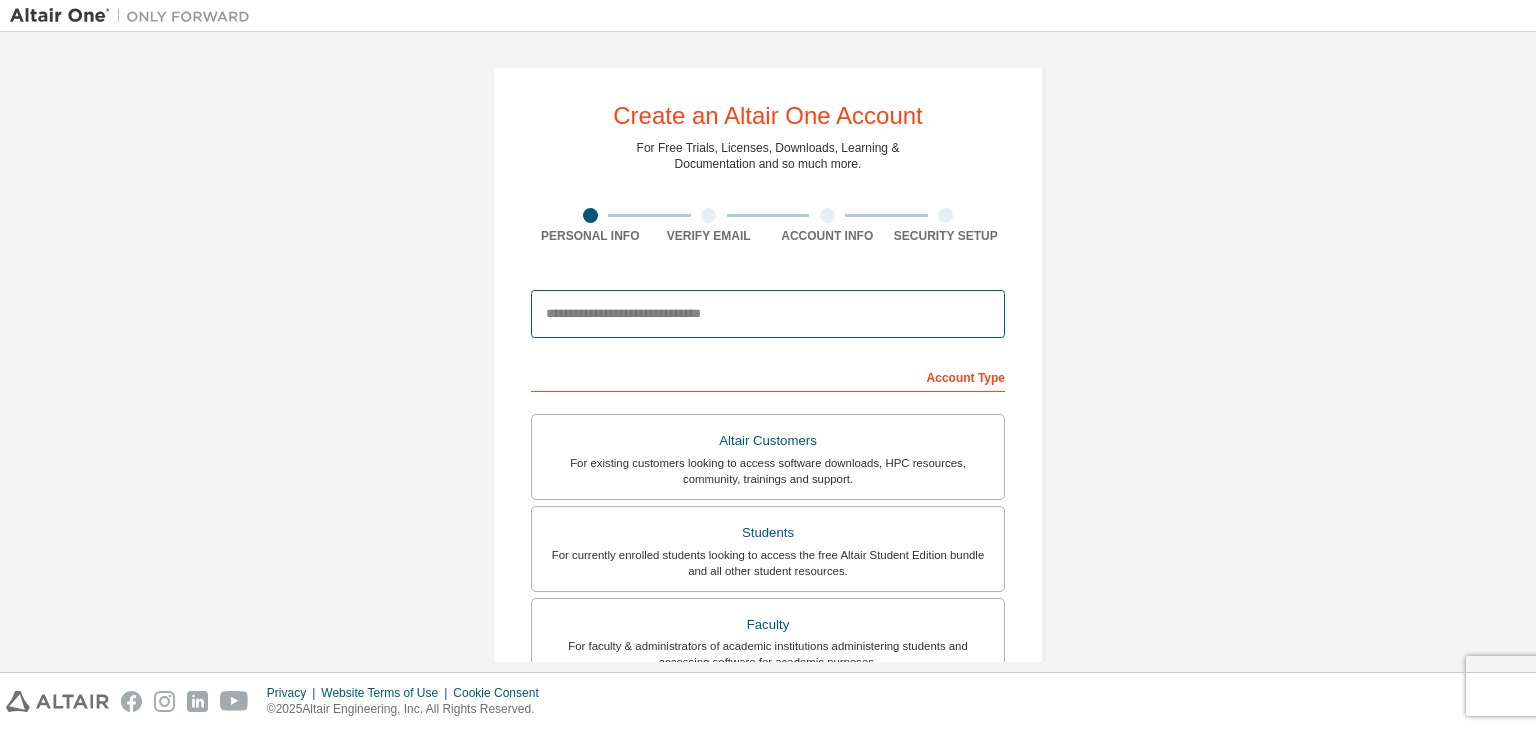 click at bounding box center [768, 314] 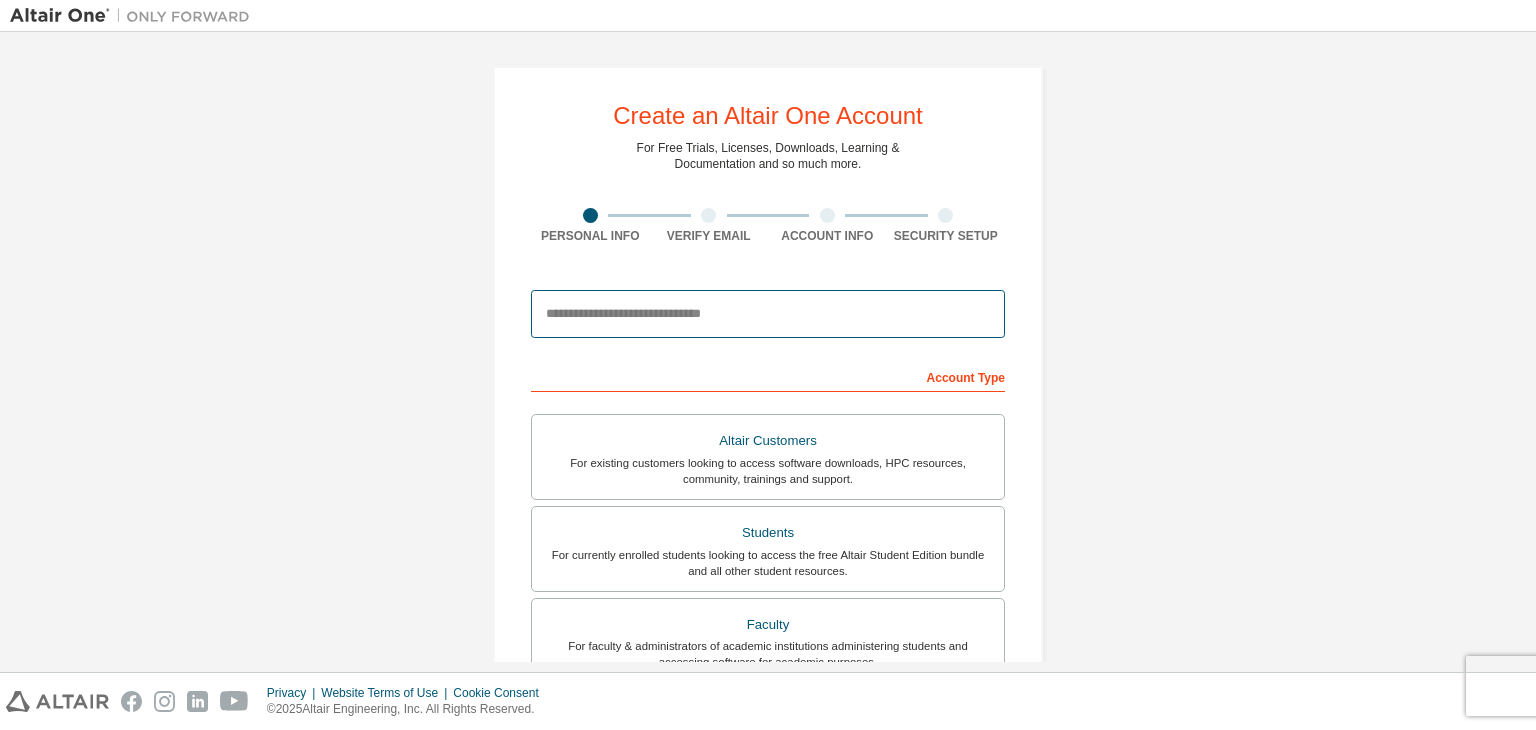 type on "**********" 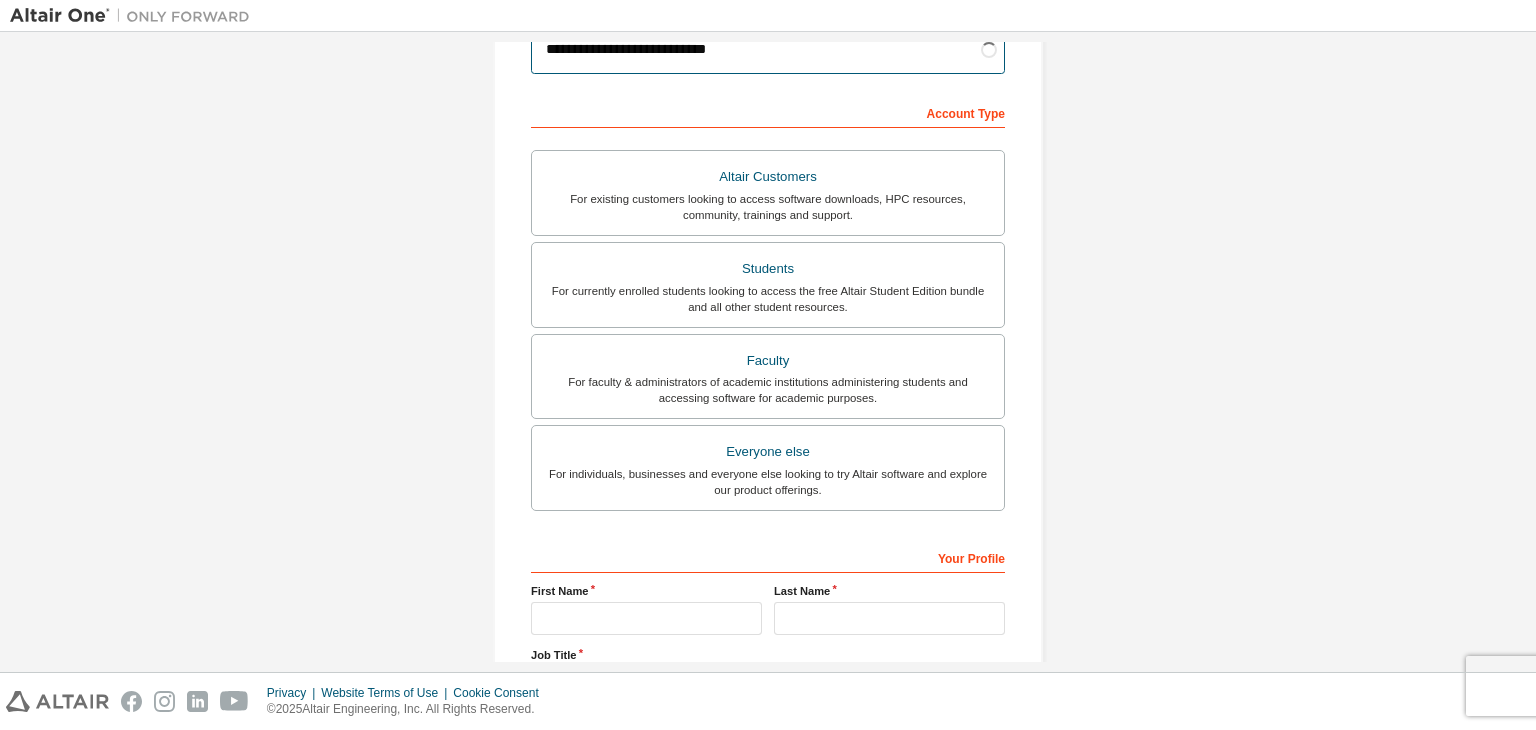 scroll, scrollTop: 276, scrollLeft: 0, axis: vertical 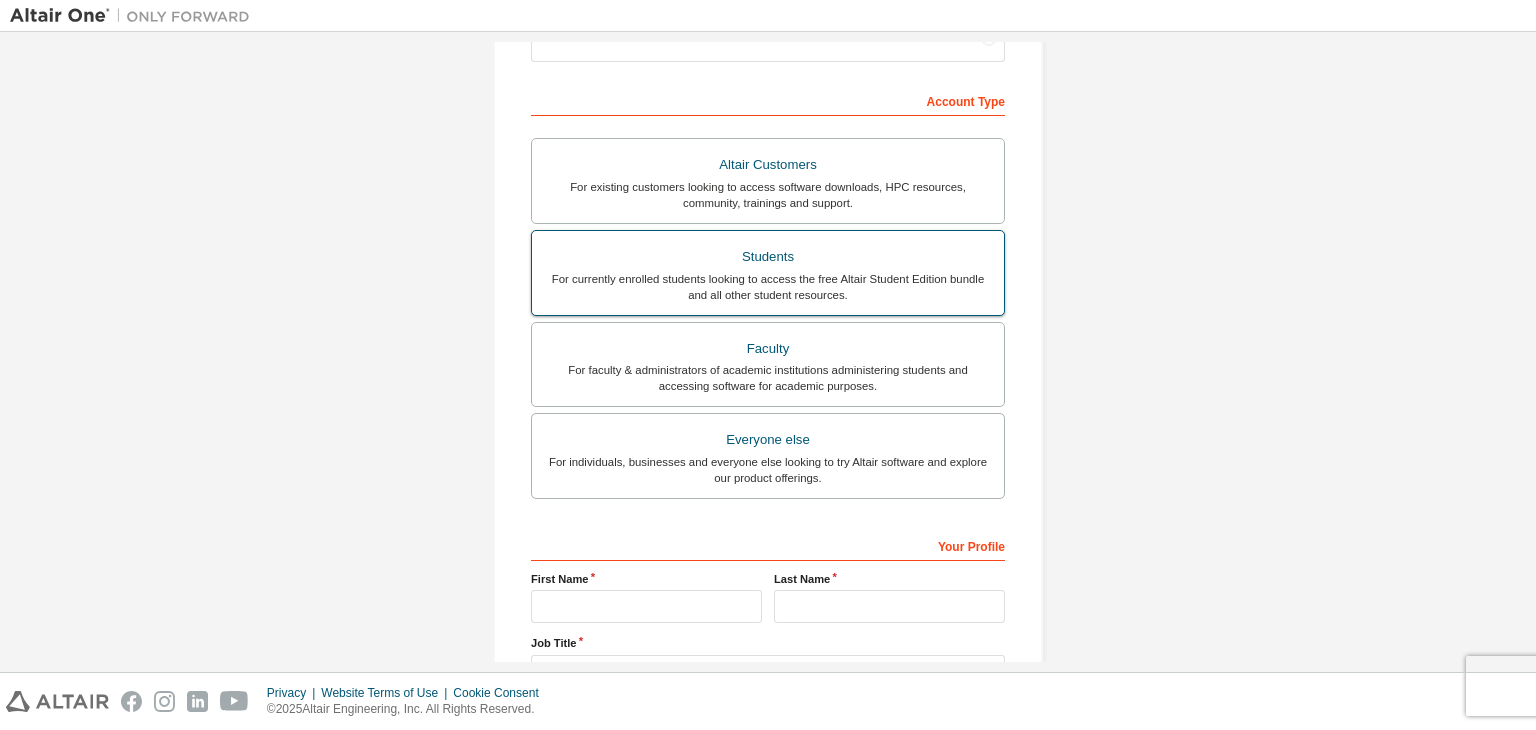 click on "For currently enrolled students looking to access the free Altair Student Edition bundle and all other student resources." at bounding box center (768, 287) 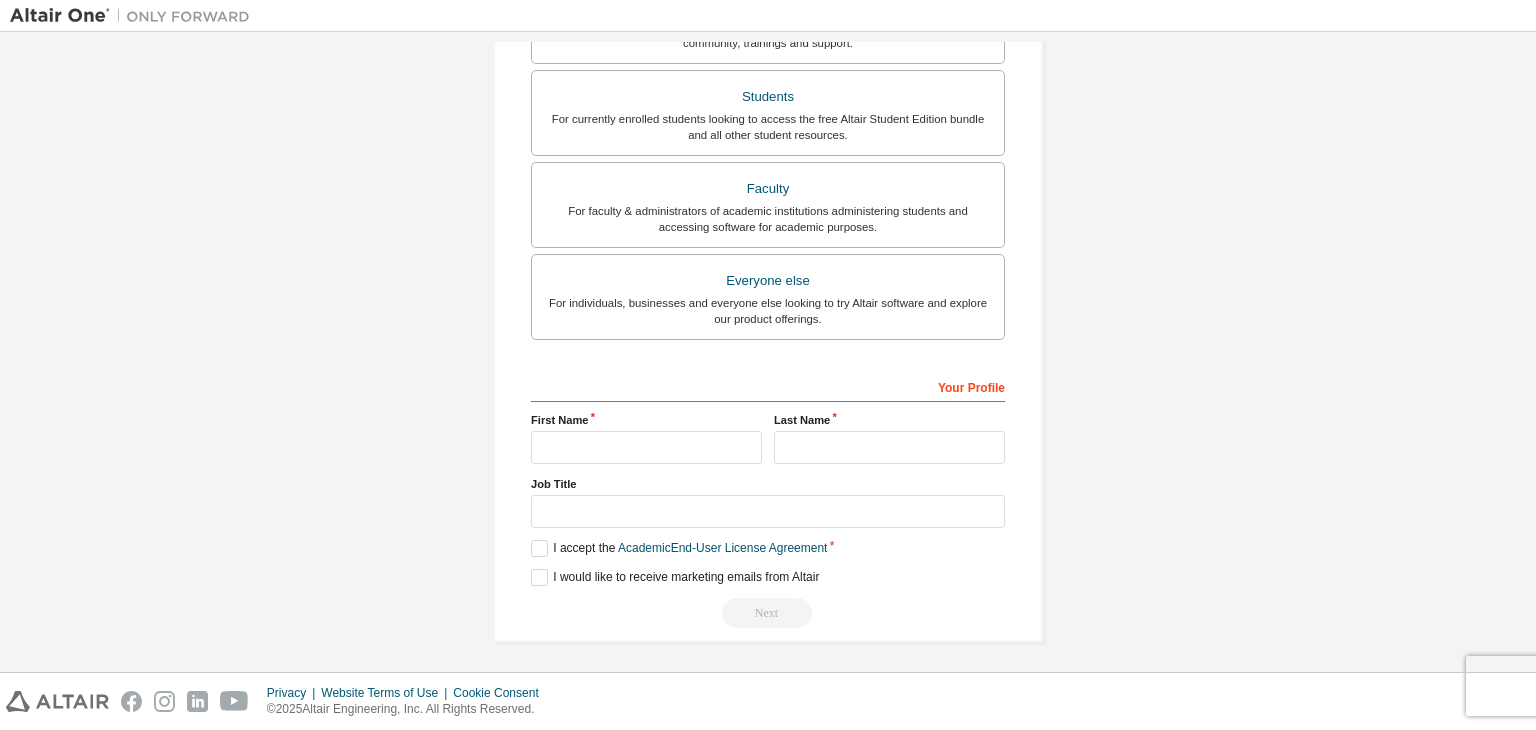 scroll, scrollTop: 435, scrollLeft: 0, axis: vertical 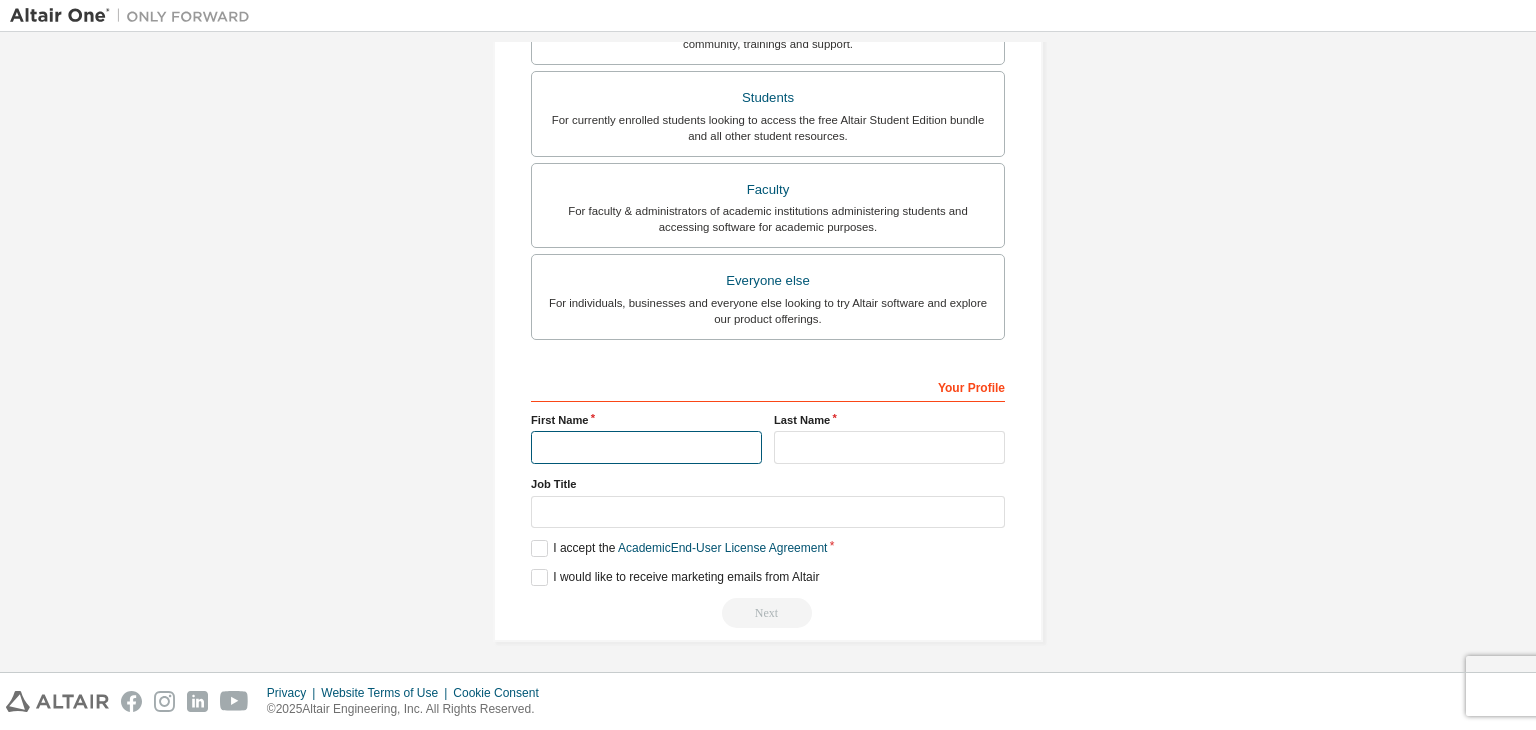 click at bounding box center [646, 447] 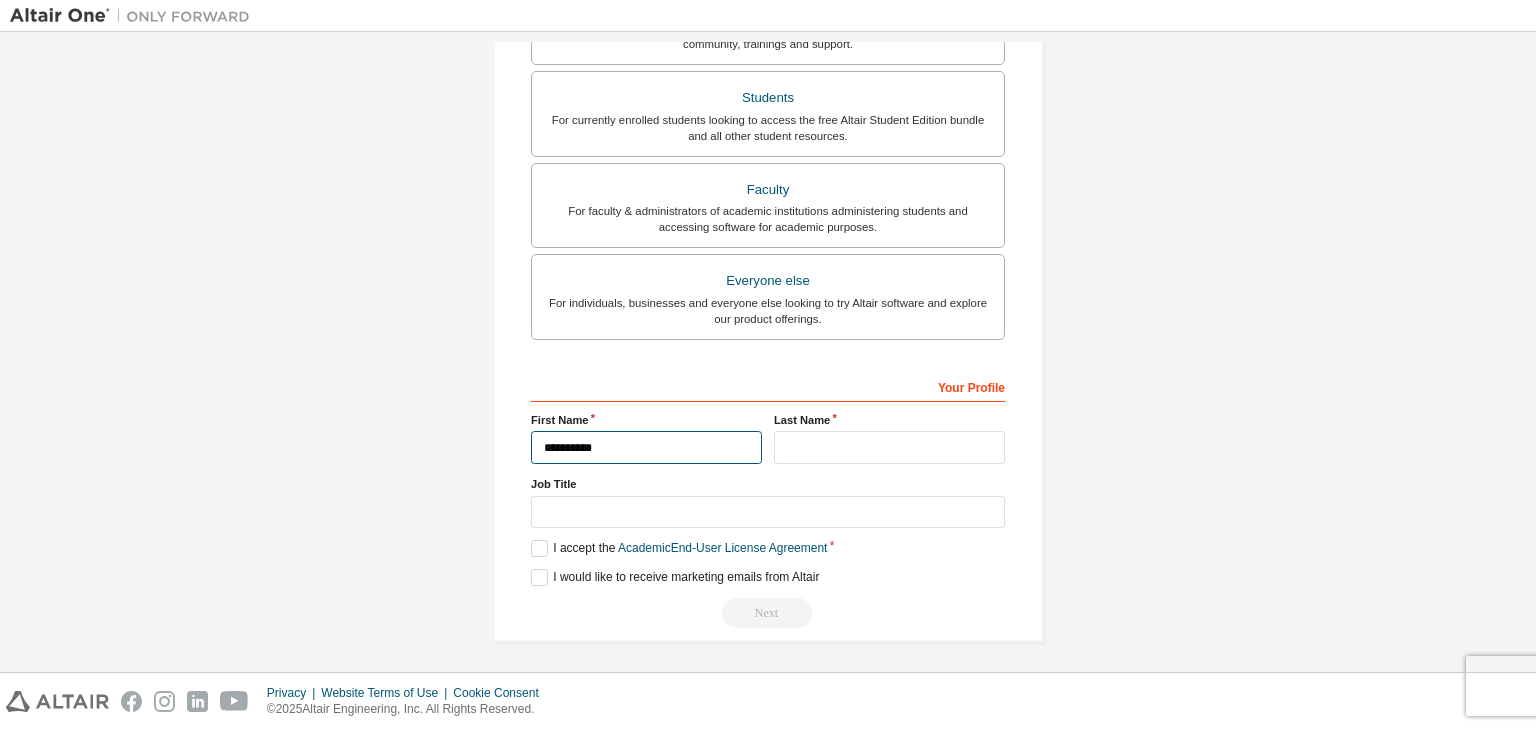 type on "**********" 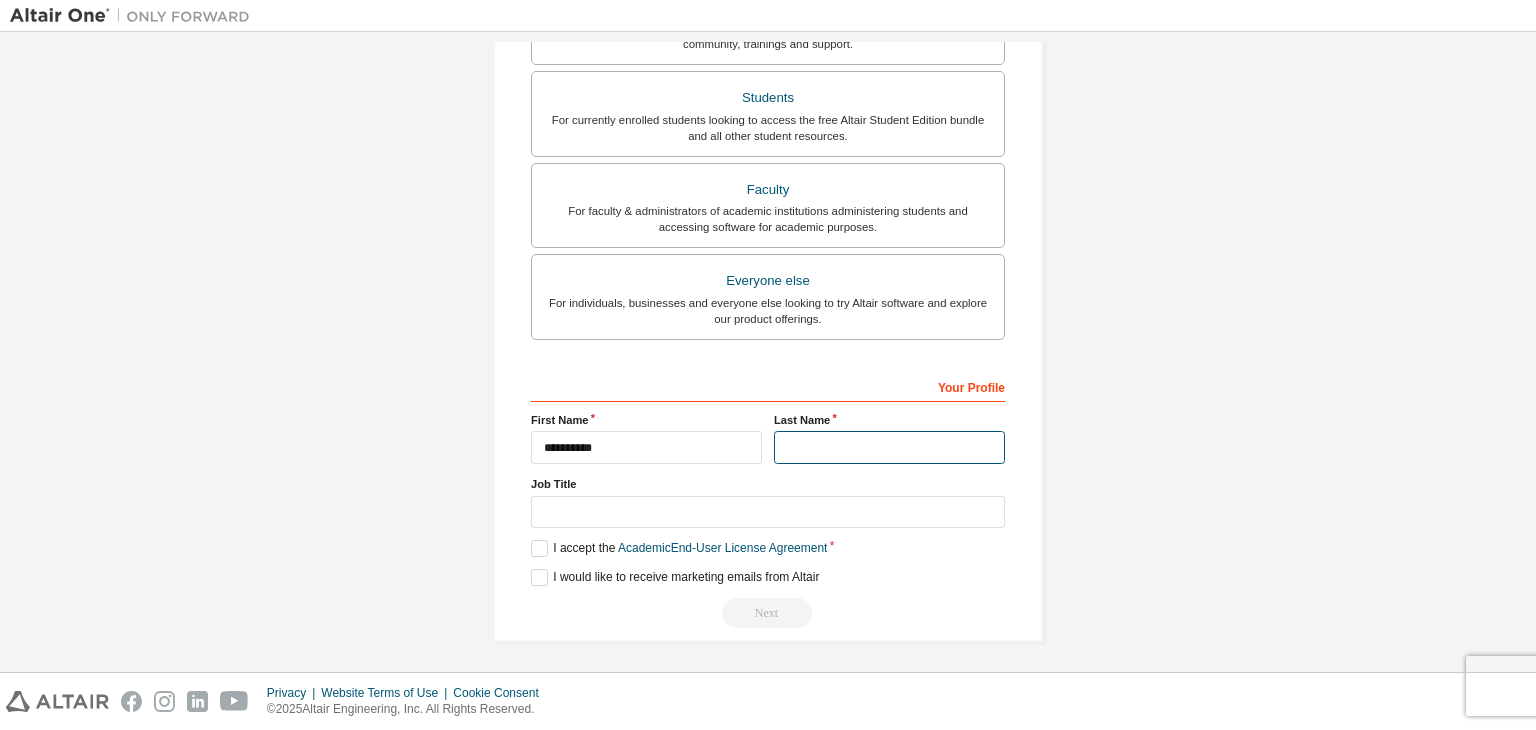 click at bounding box center [889, 447] 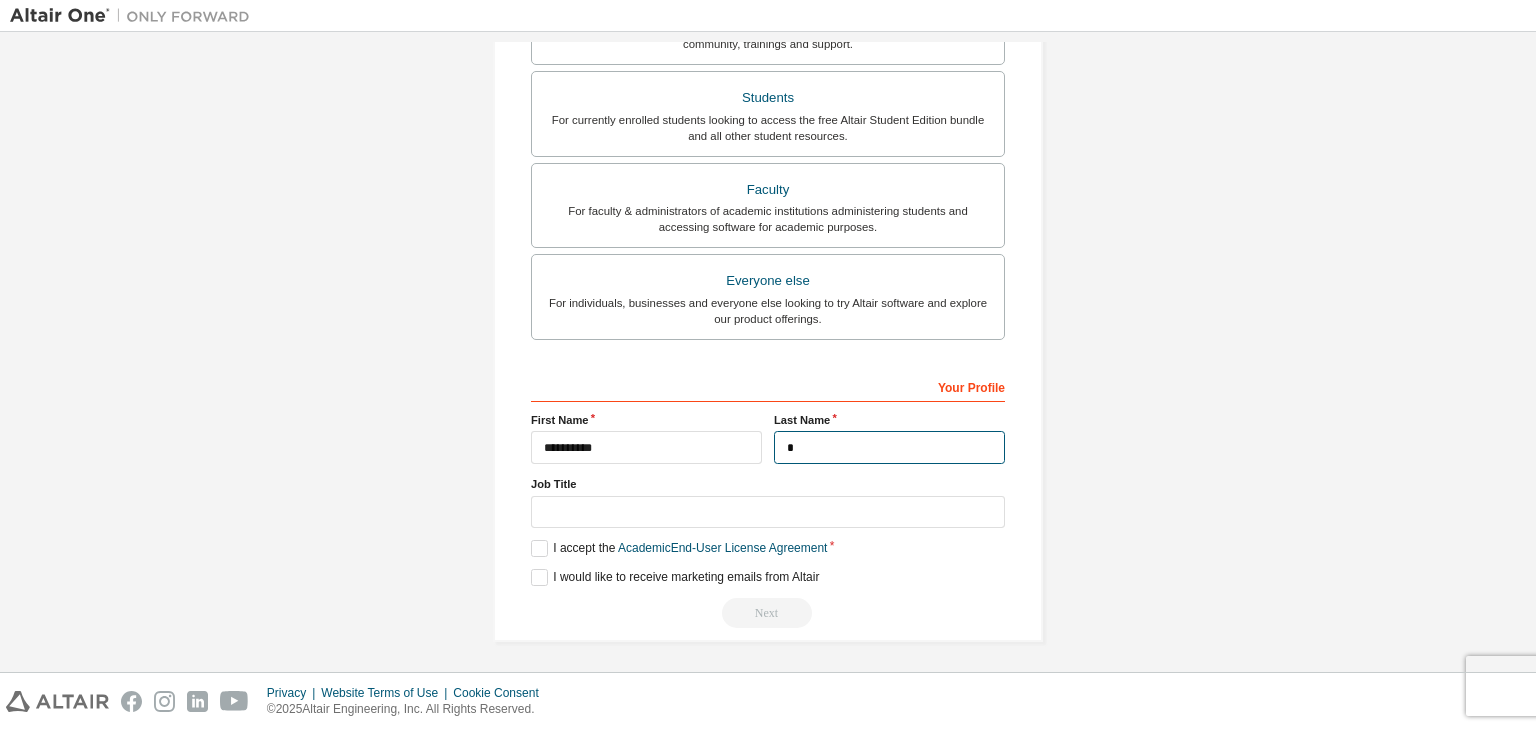 type on "*" 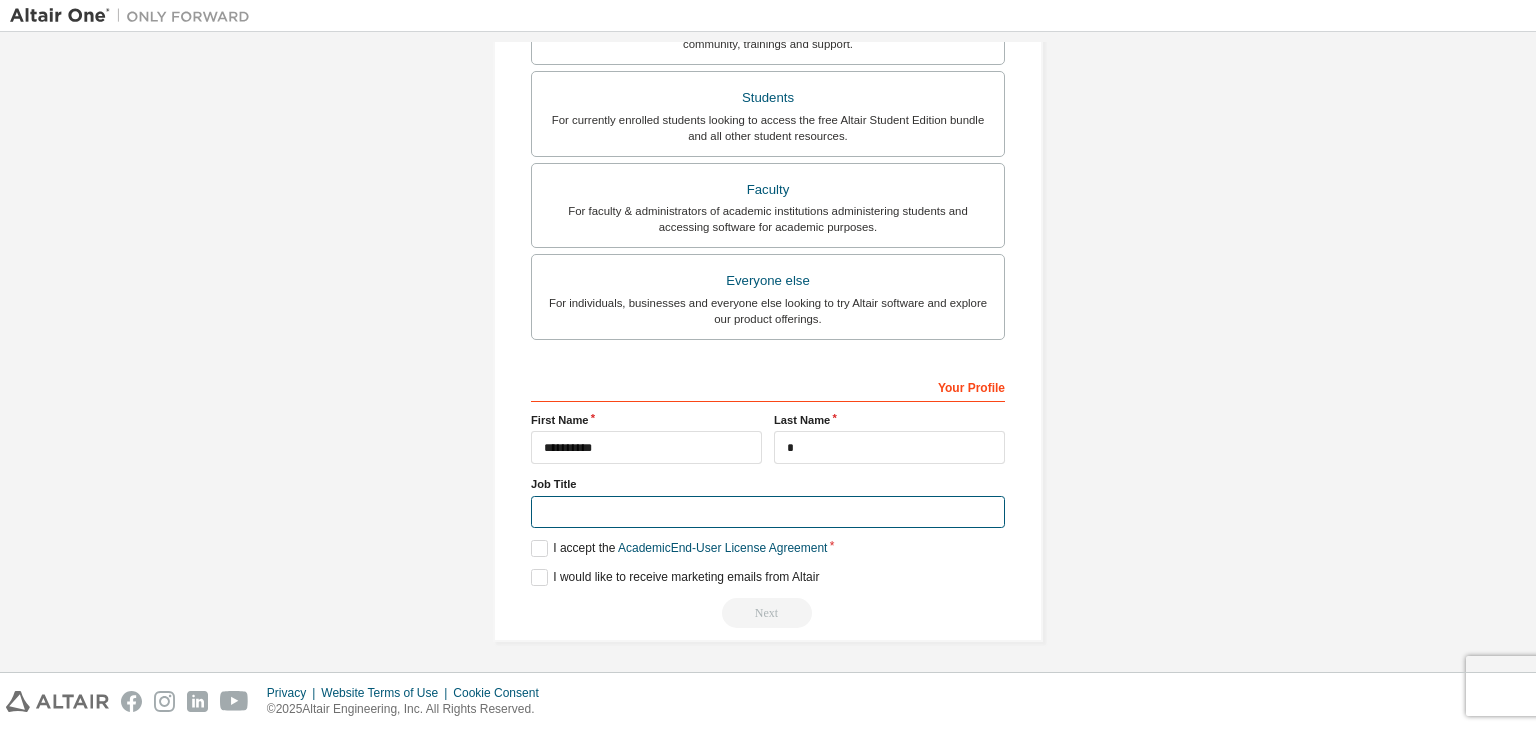 click at bounding box center [768, 512] 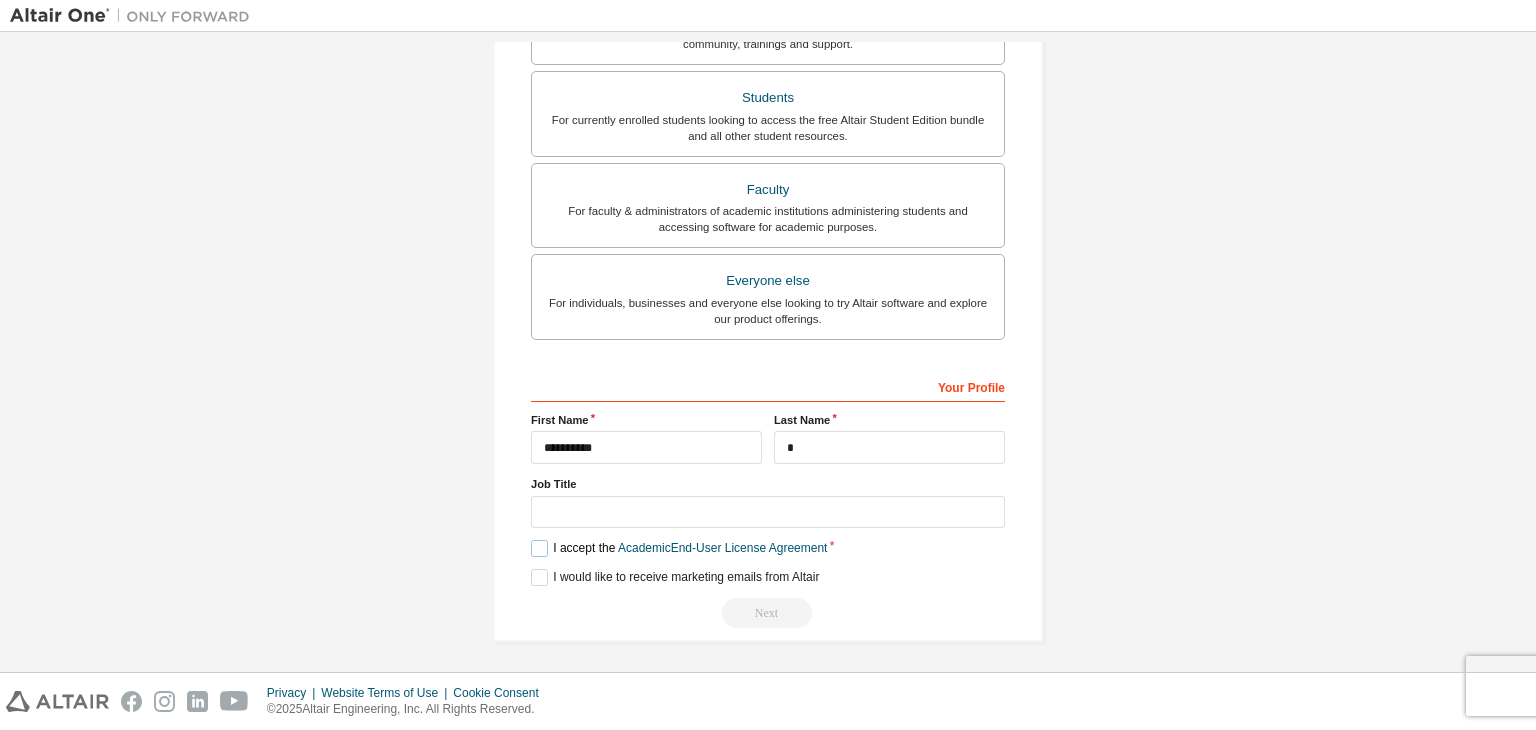 click on "I accept the   Academic   End-User License Agreement" at bounding box center (679, 548) 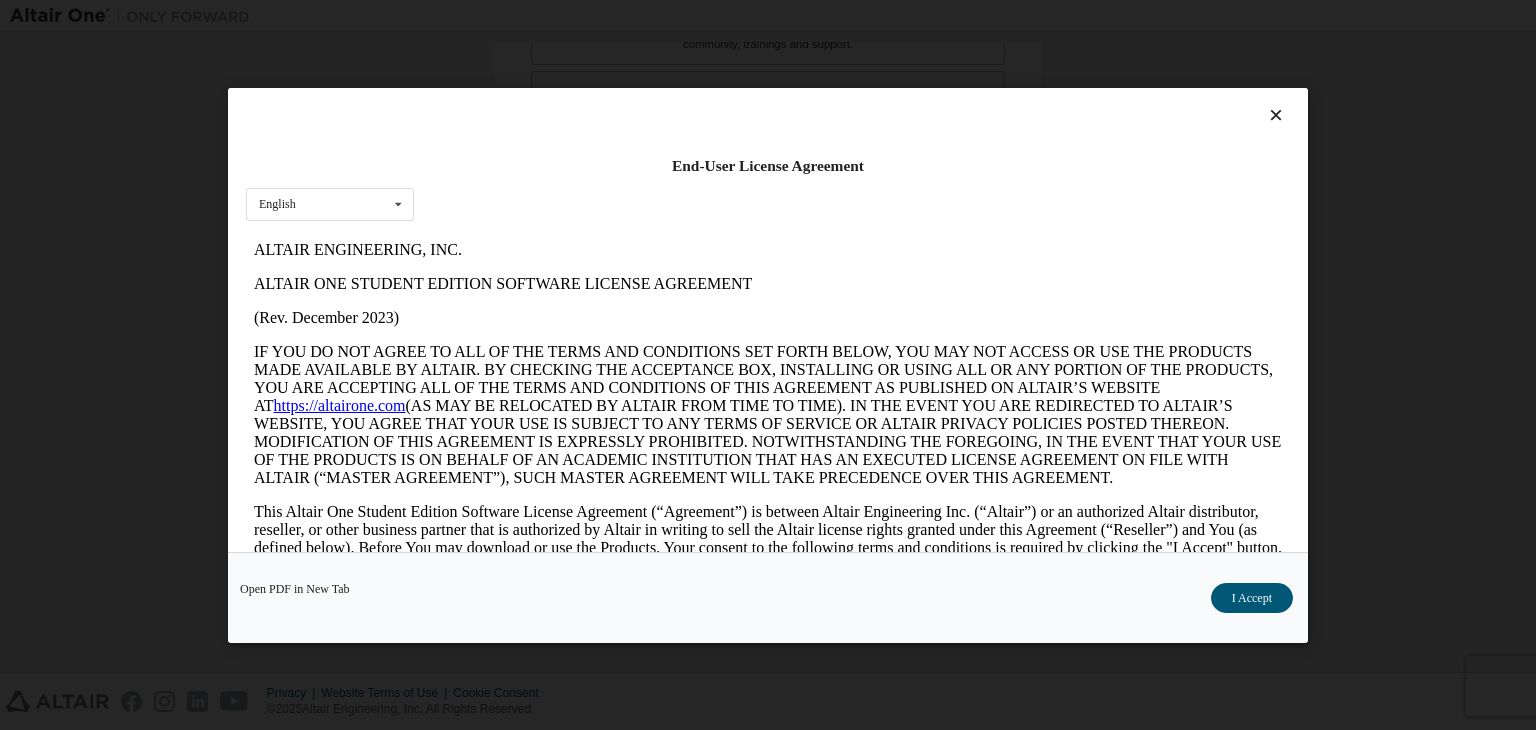 scroll, scrollTop: 0, scrollLeft: 0, axis: both 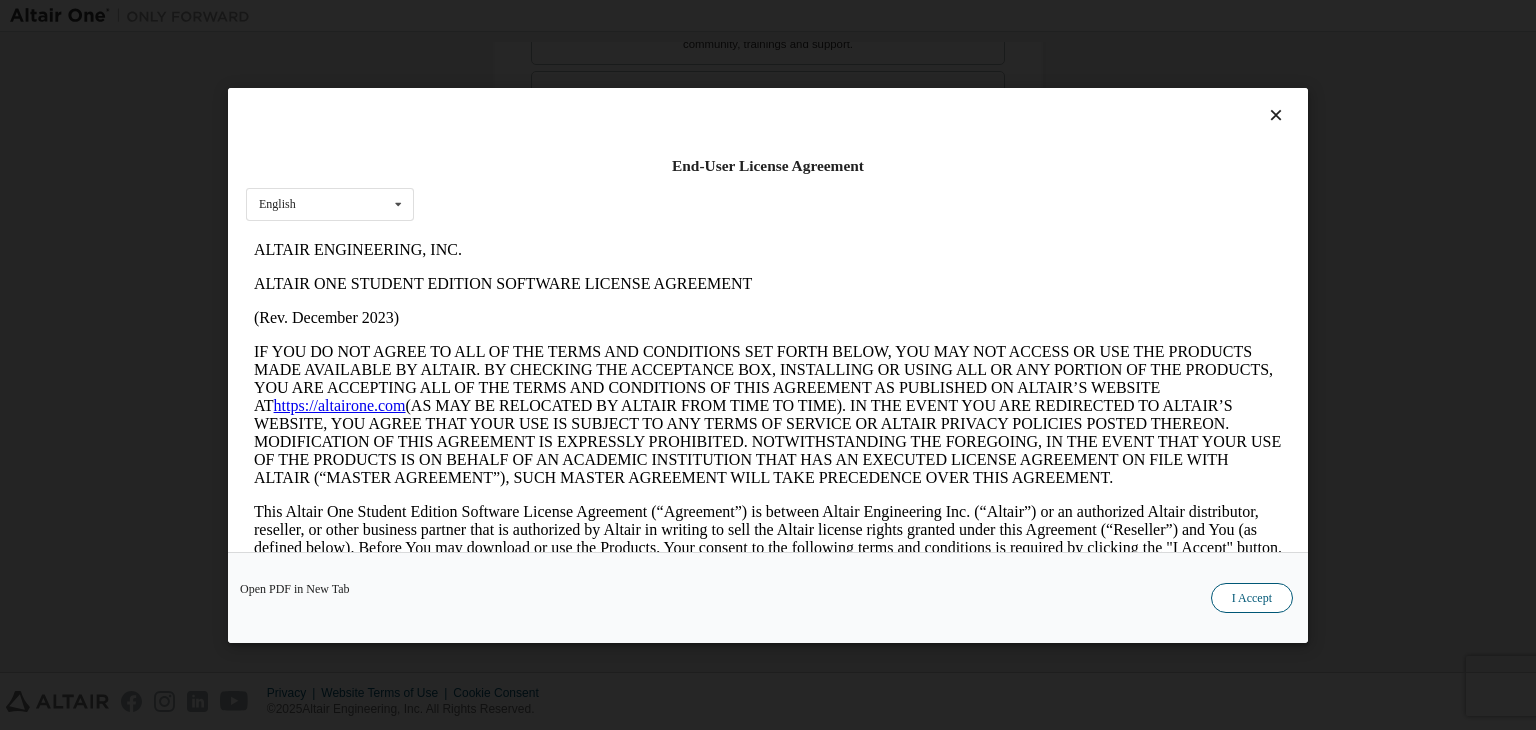 click on "I Accept" at bounding box center (1252, 598) 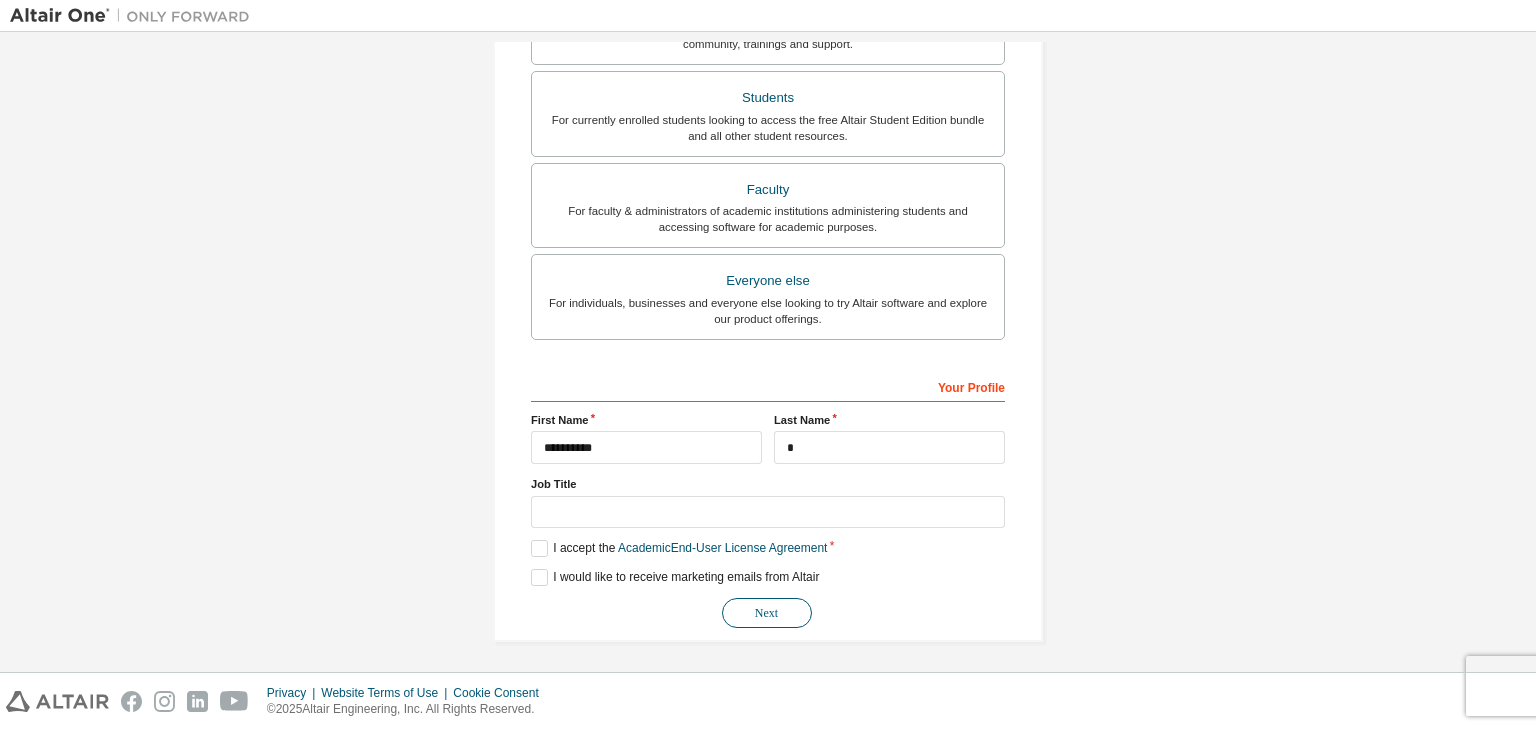 click on "Next" at bounding box center [767, 613] 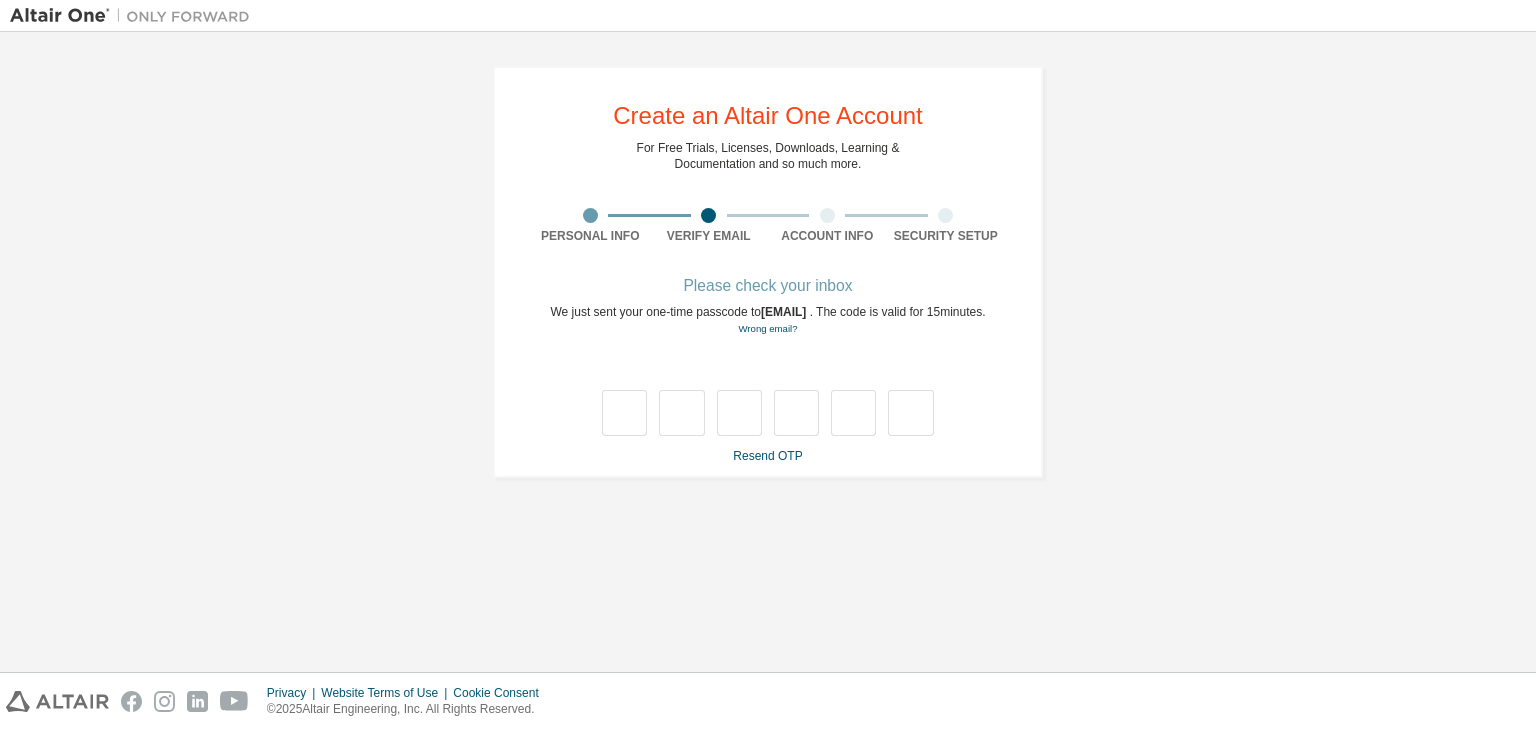 scroll, scrollTop: 0, scrollLeft: 0, axis: both 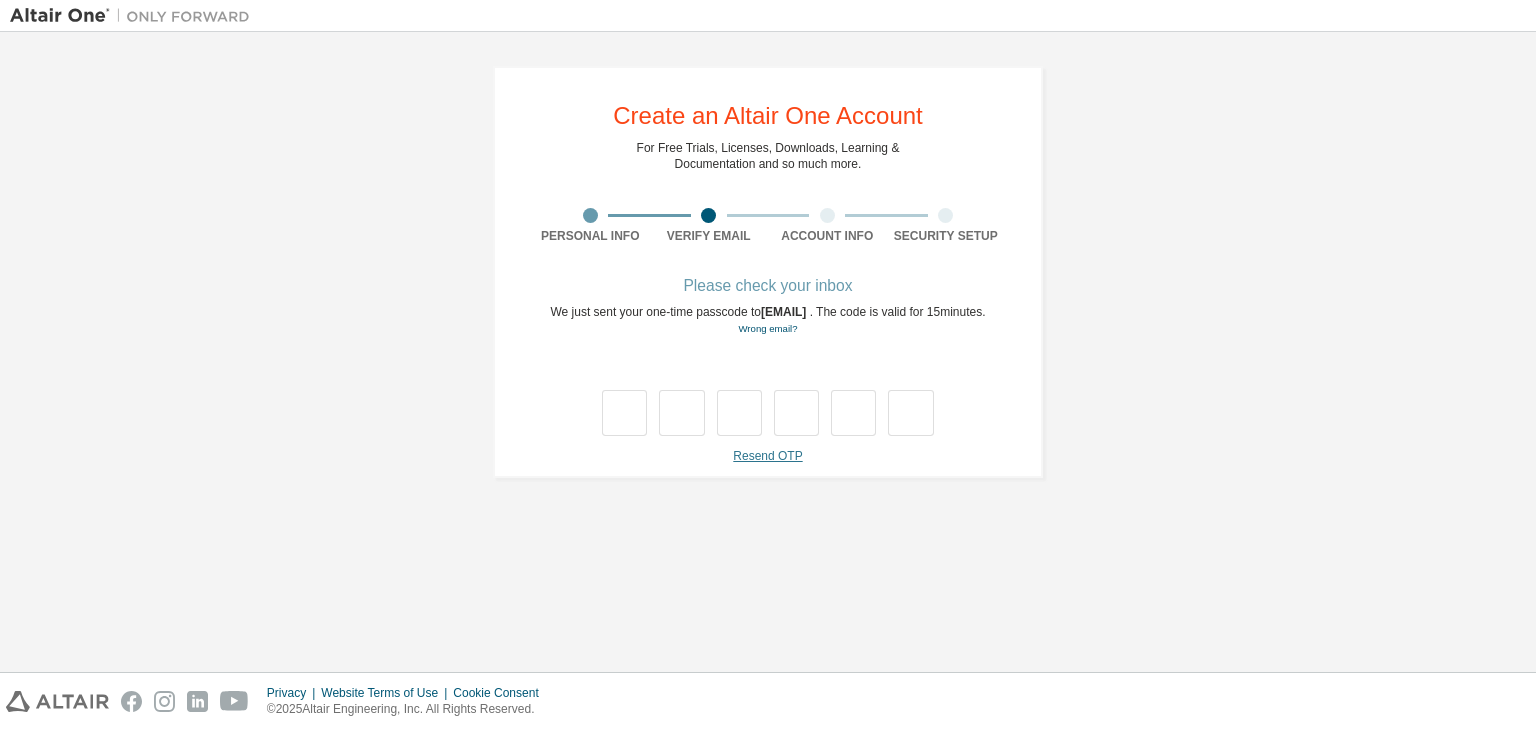 click on "Resend OTP" at bounding box center [767, 456] 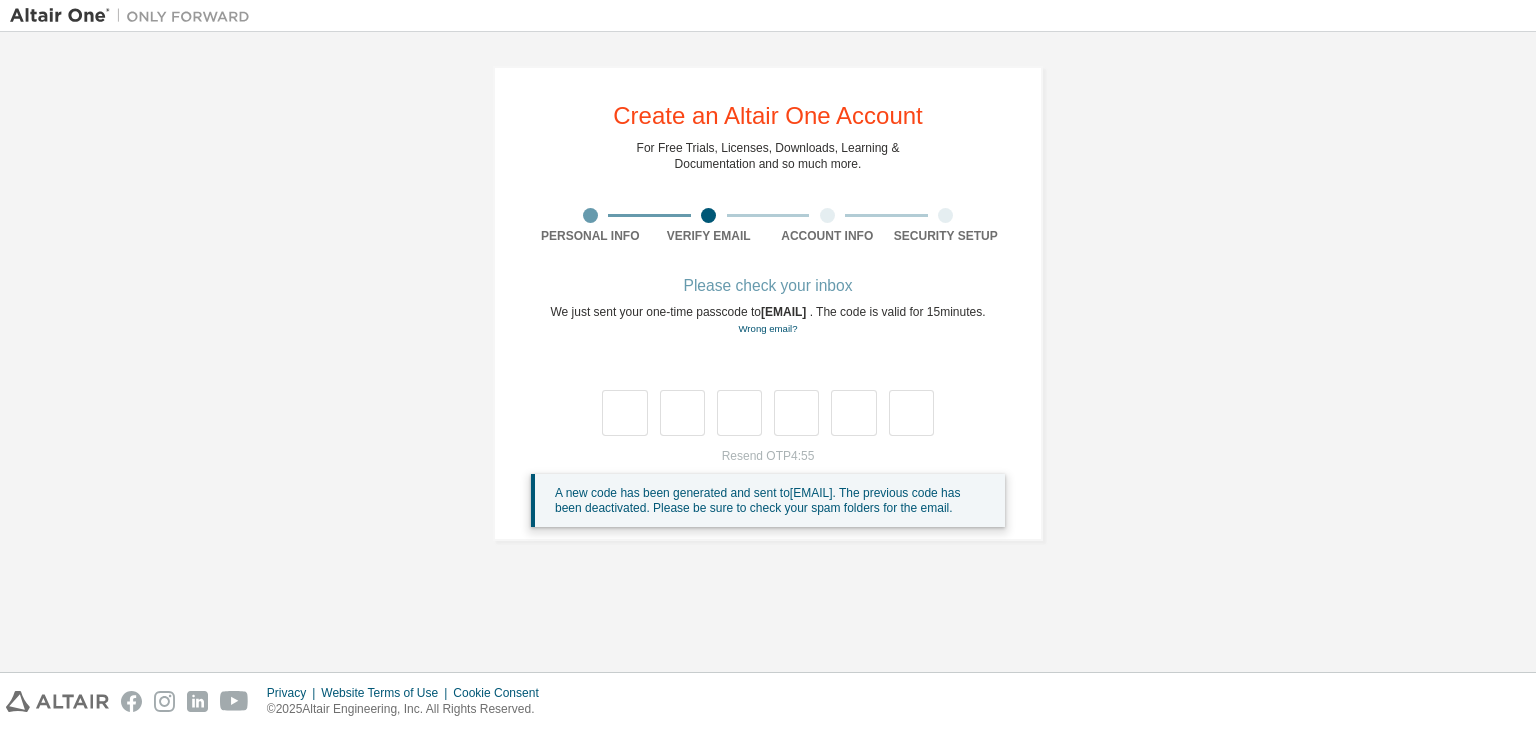 click on "Please check your inbox We just sent your one-time passcode to  [EMAIL]   . The code is valid for   [TIME]  minutes. Wrong email?   Resend OTP  [TIME] A new code has been generated and sent to  [EMAIL] . The previous code has been deactivated. Please be sure to check your spam folders for the email." at bounding box center (768, 404) 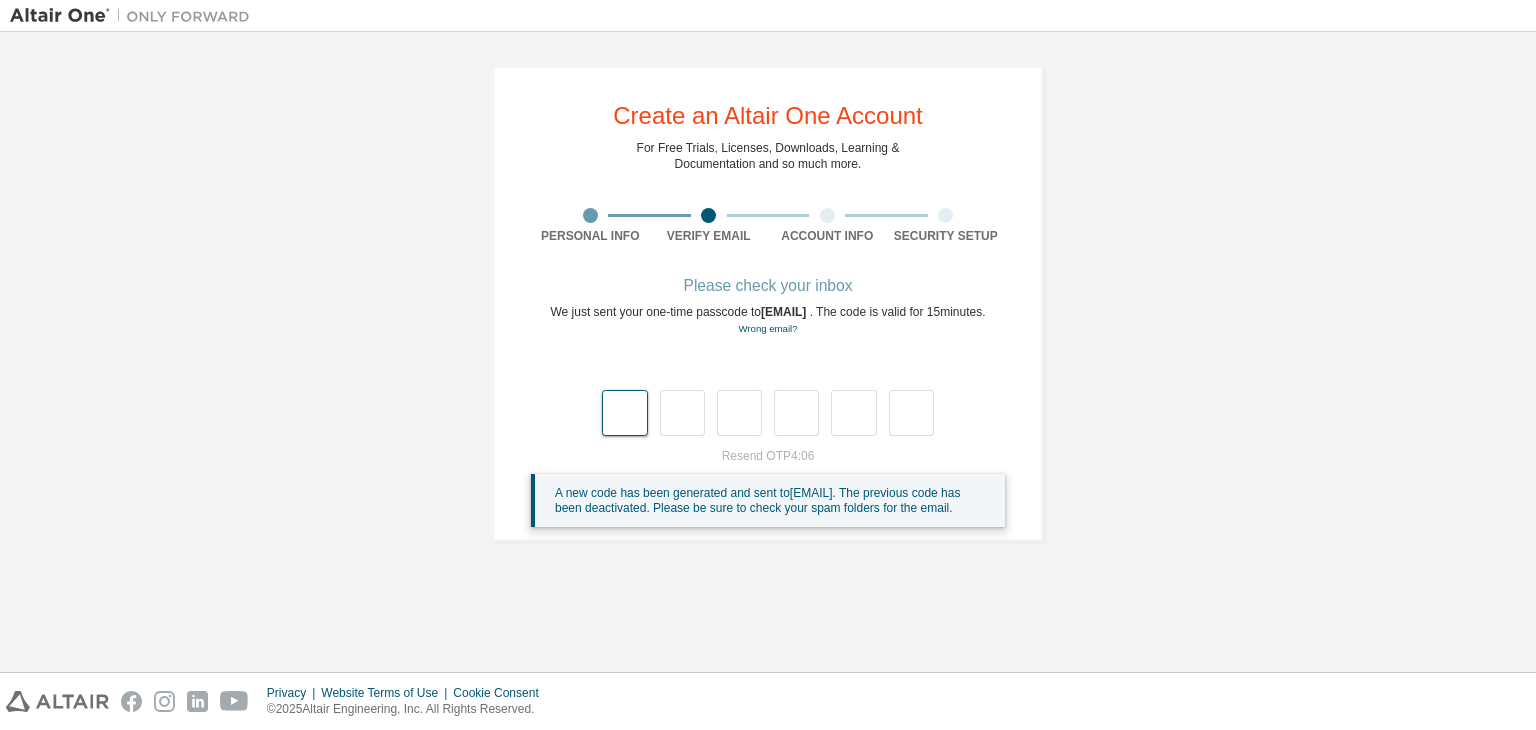 click at bounding box center (624, 413) 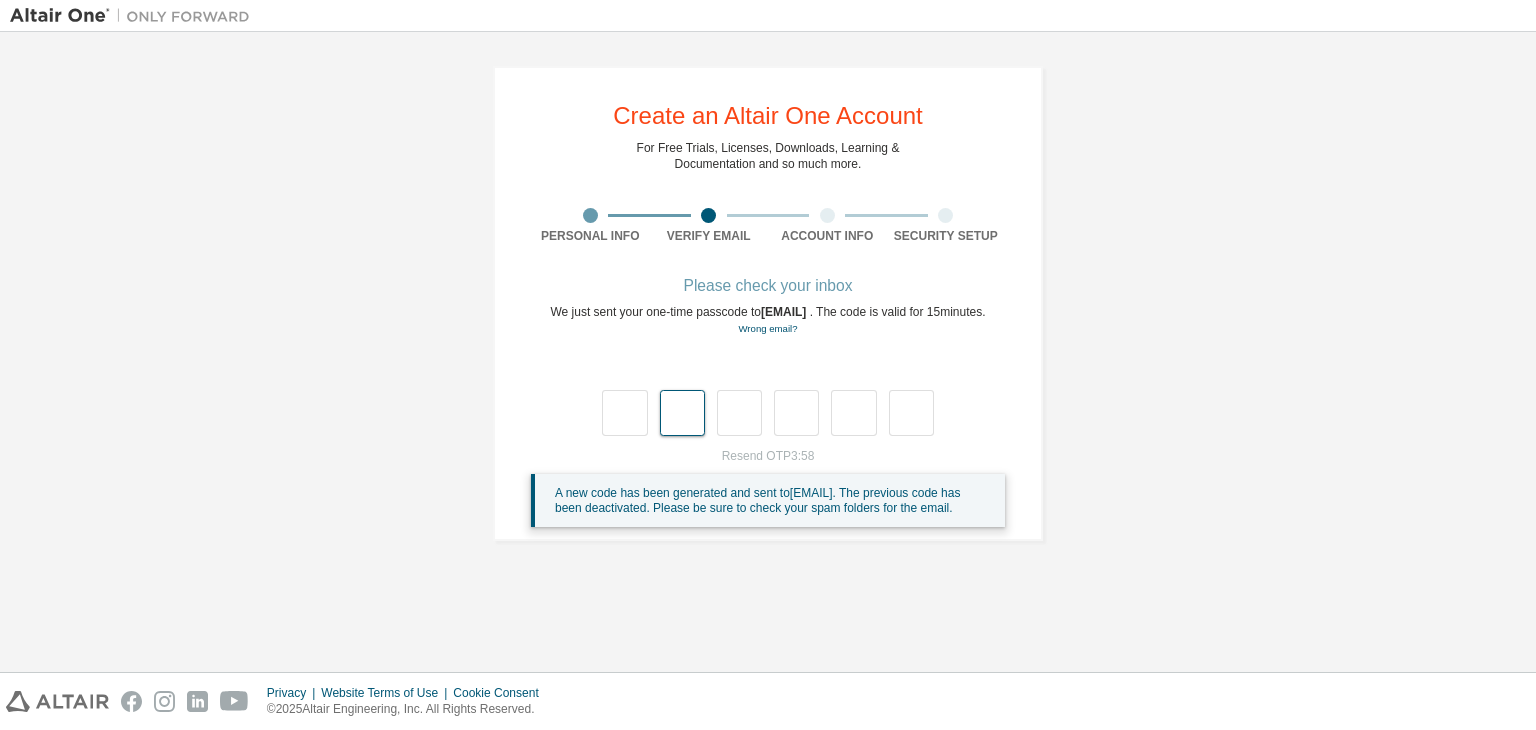 click at bounding box center (682, 413) 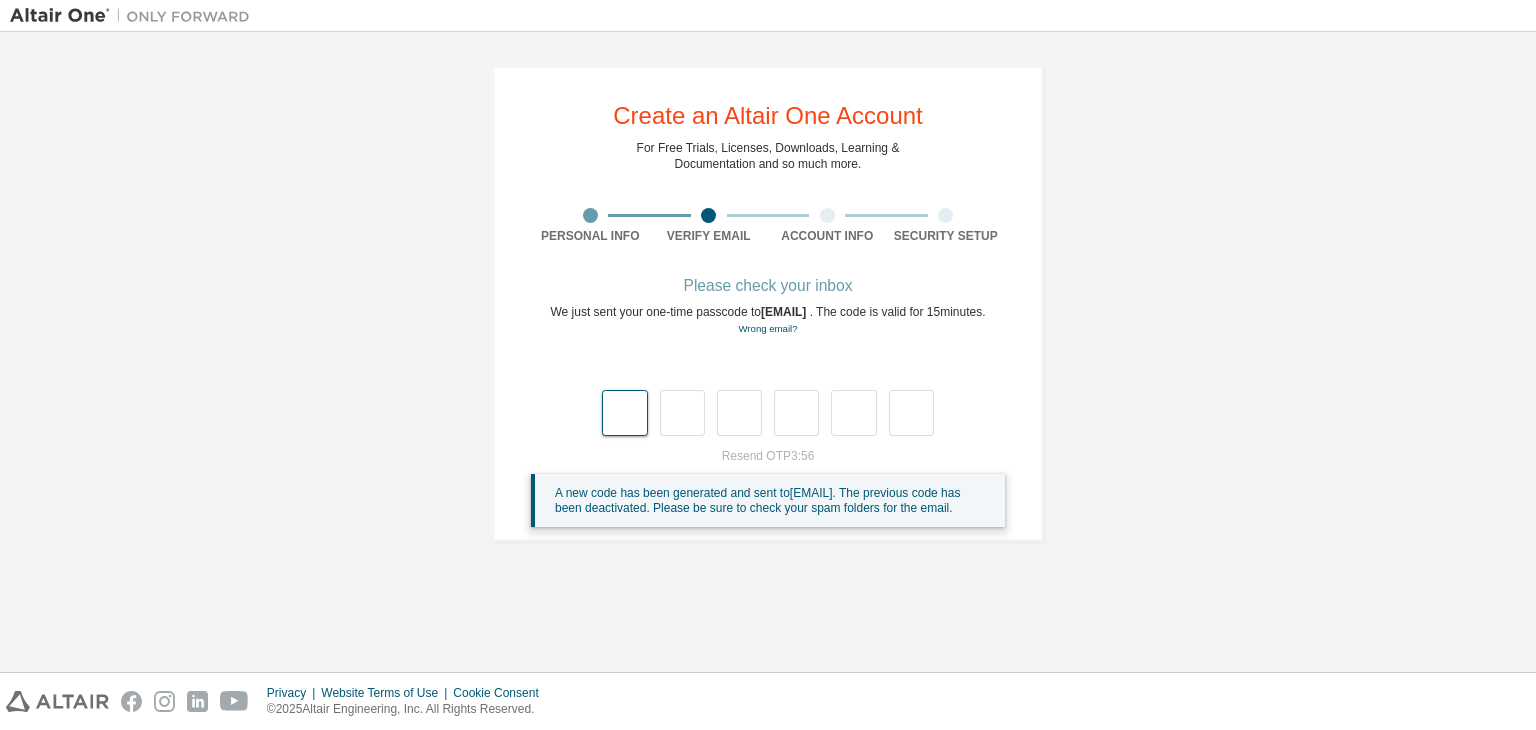 click at bounding box center (624, 413) 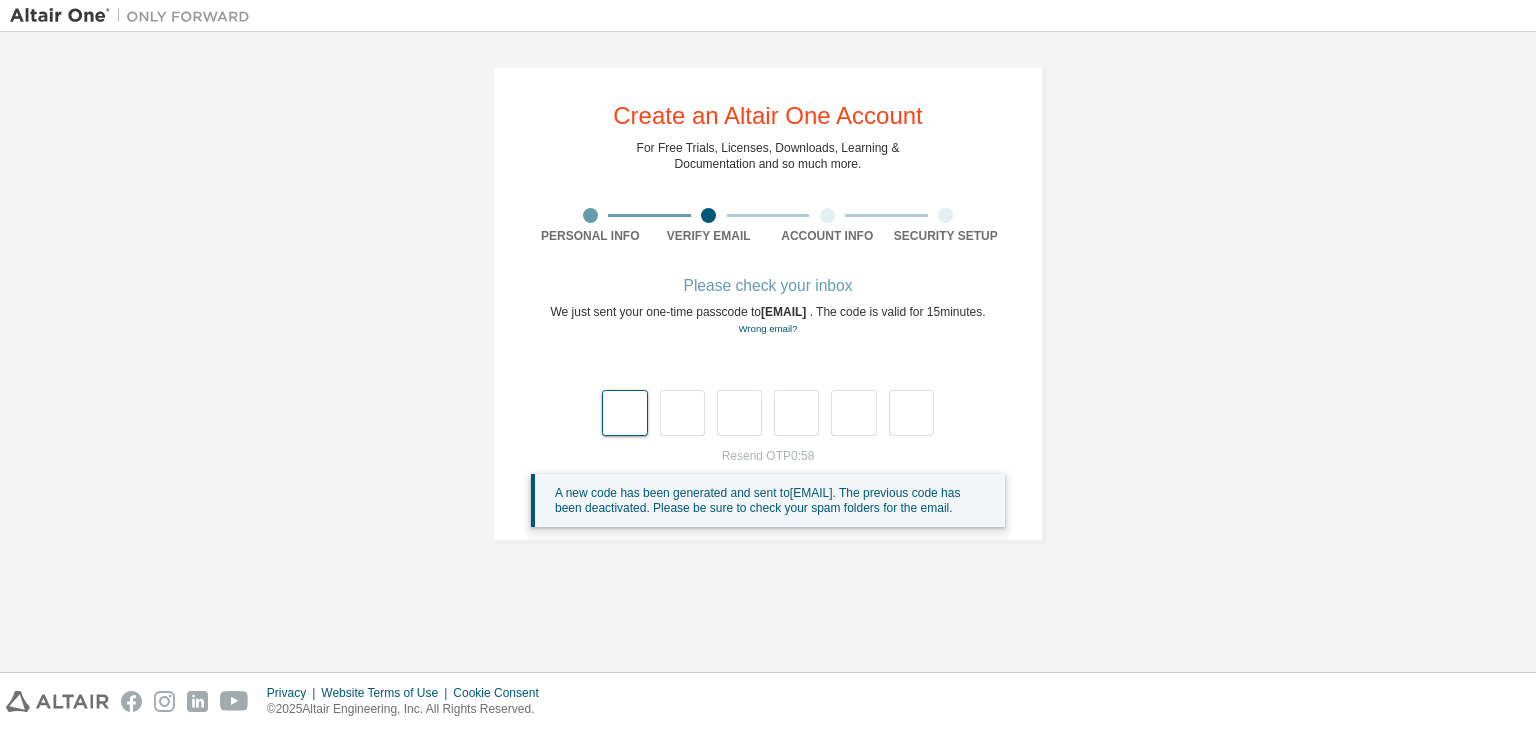 type on "*" 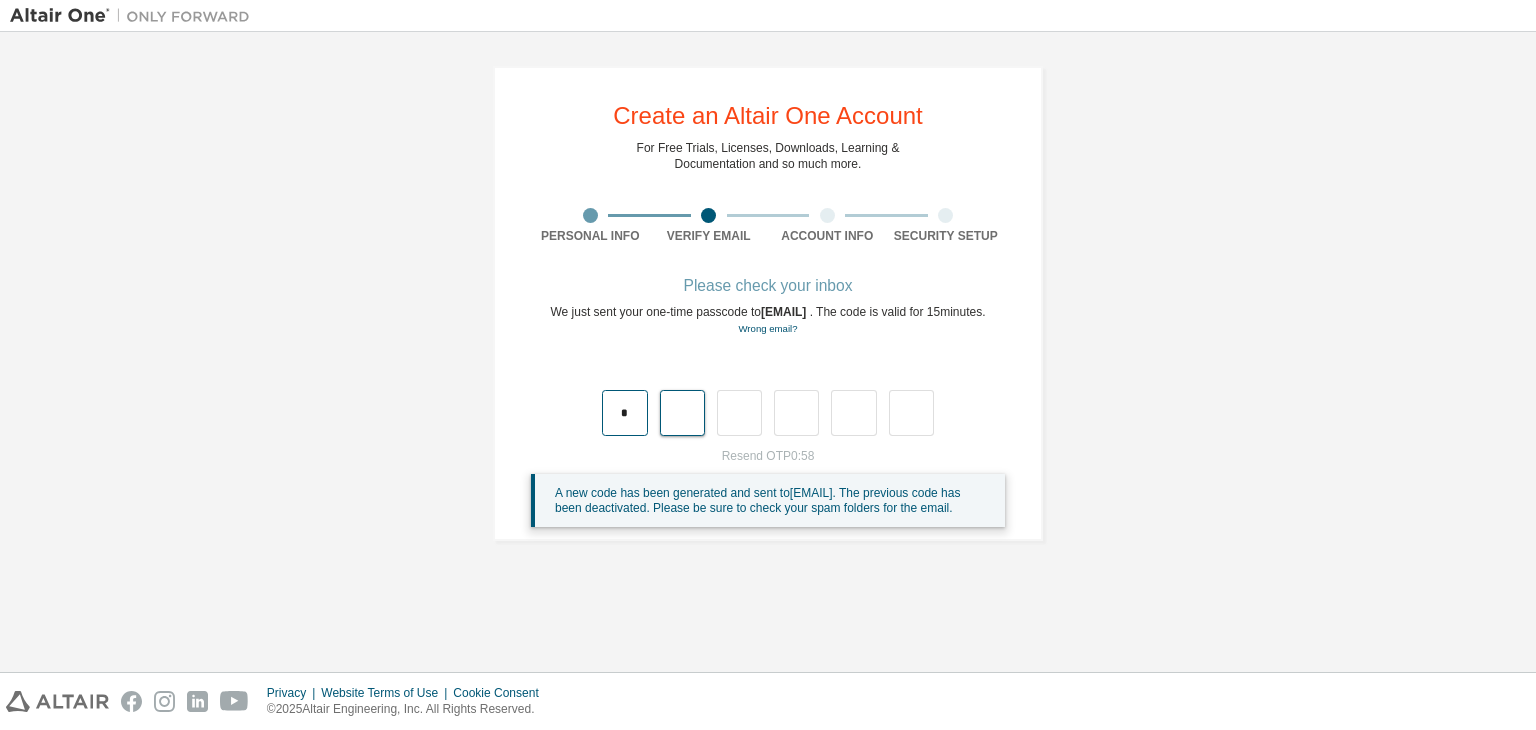 type on "*" 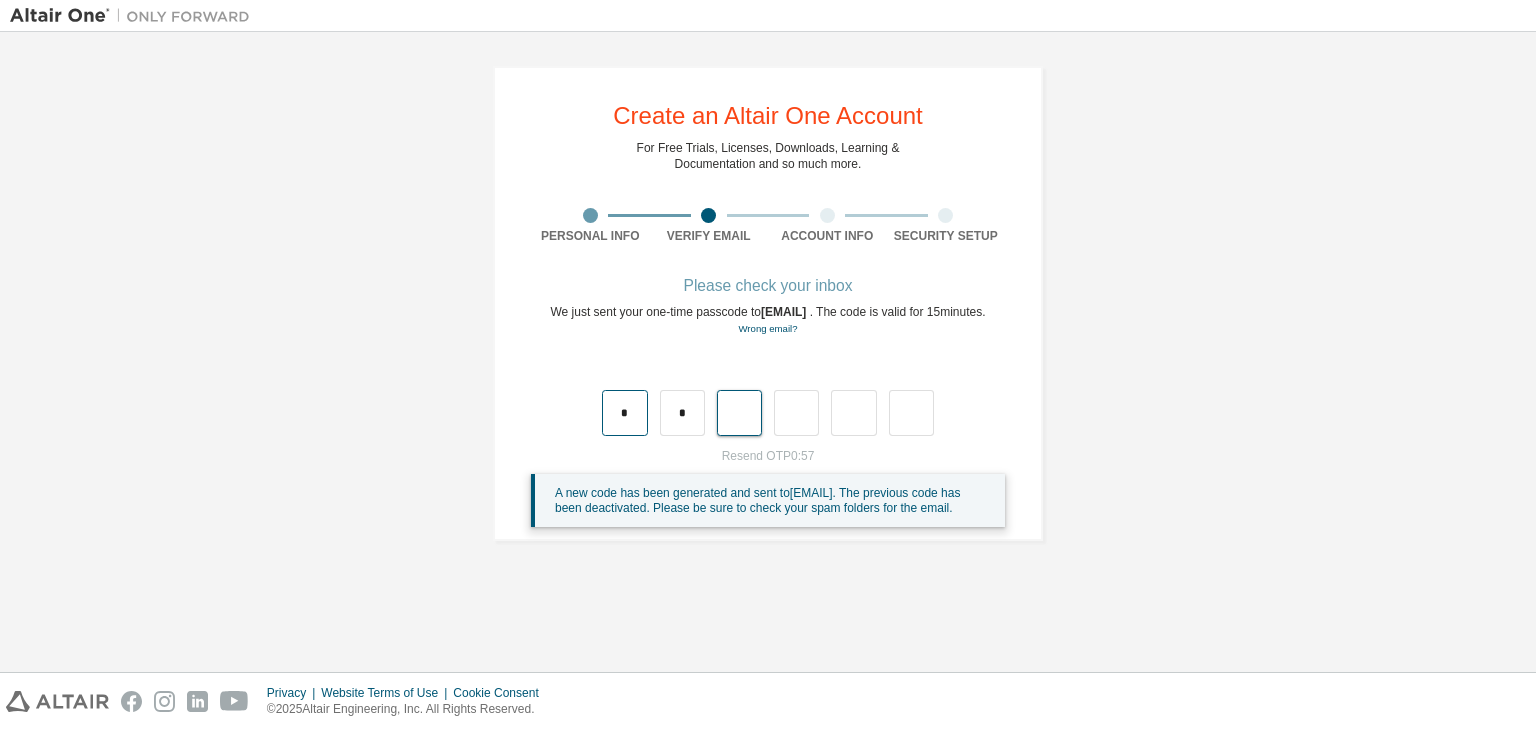 type on "*" 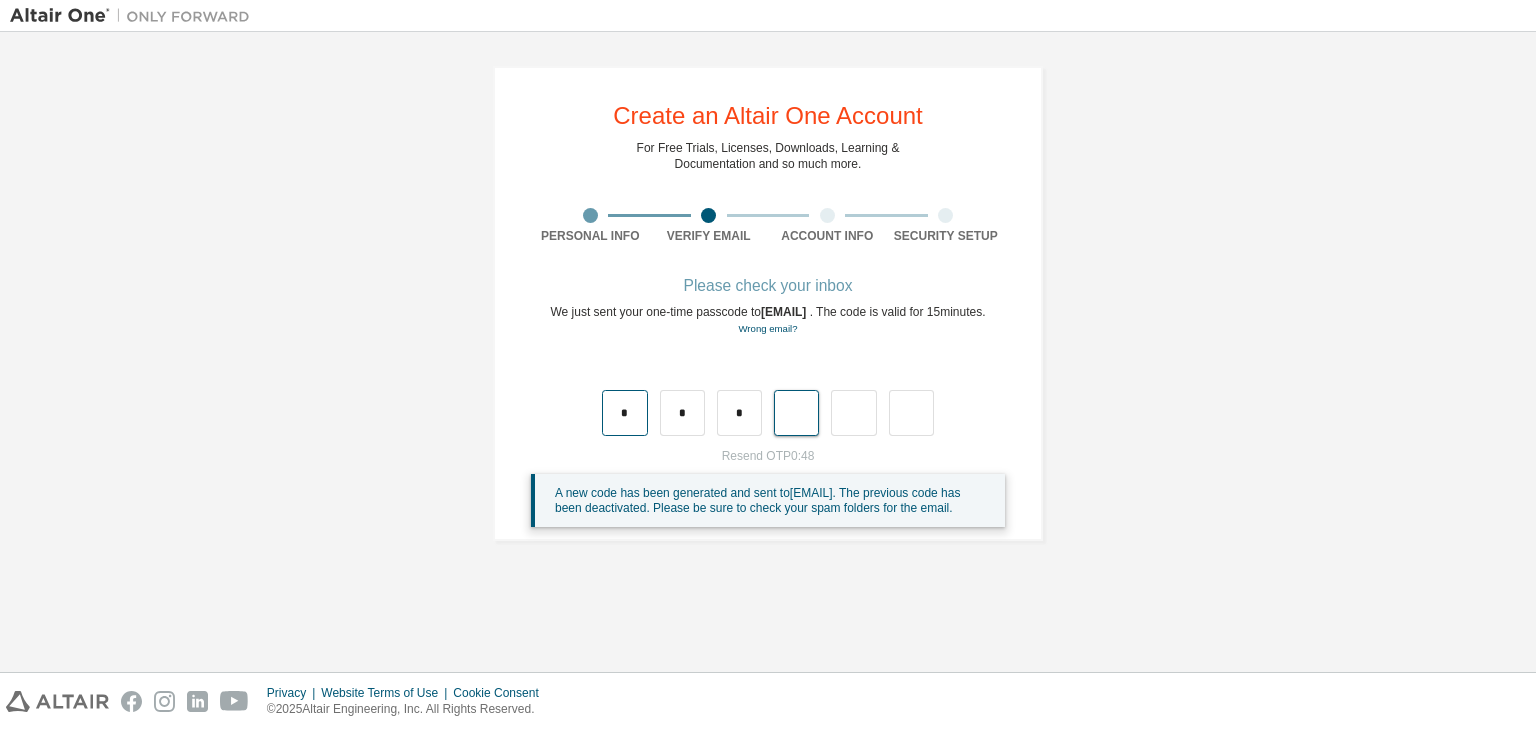 type on "*" 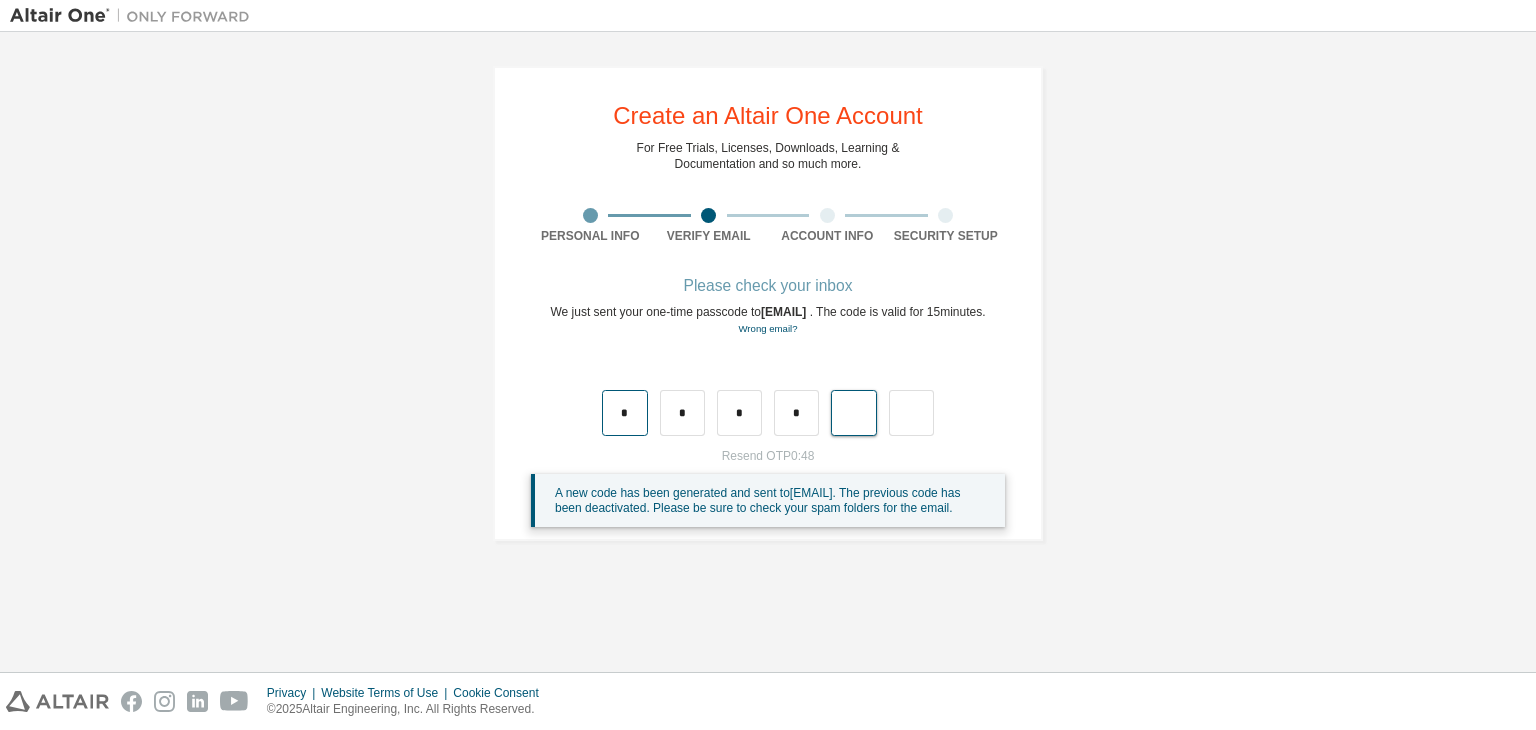 type on "*" 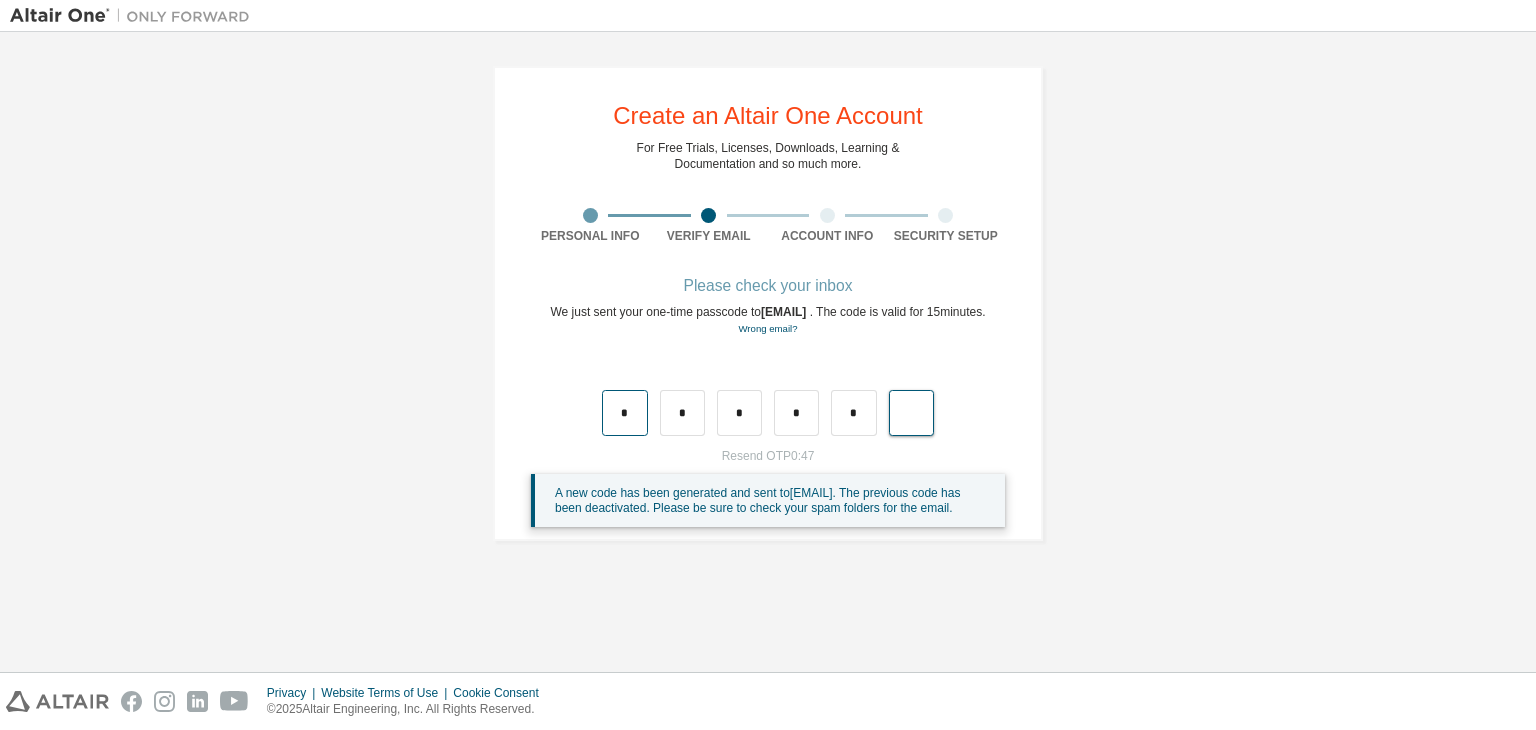 type on "*" 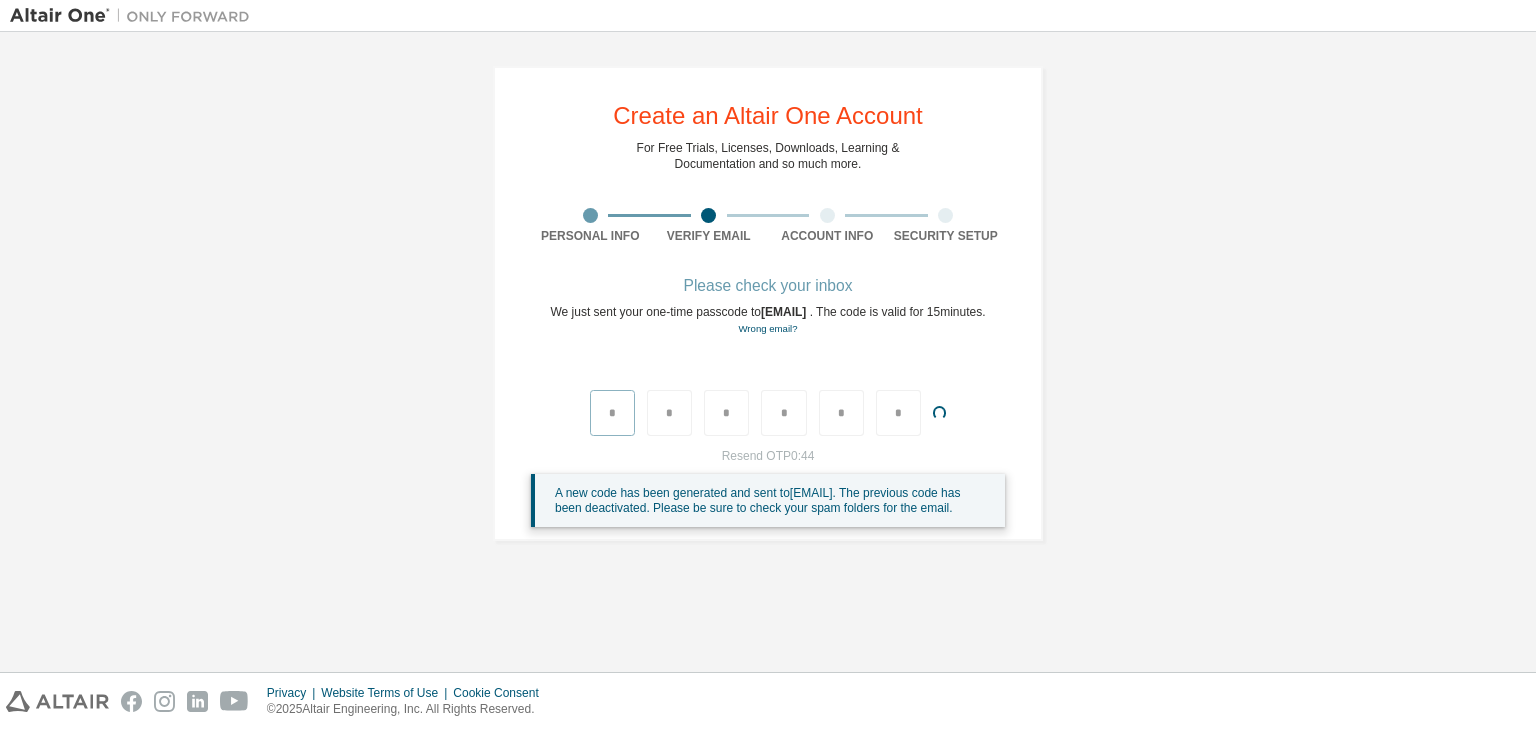 type 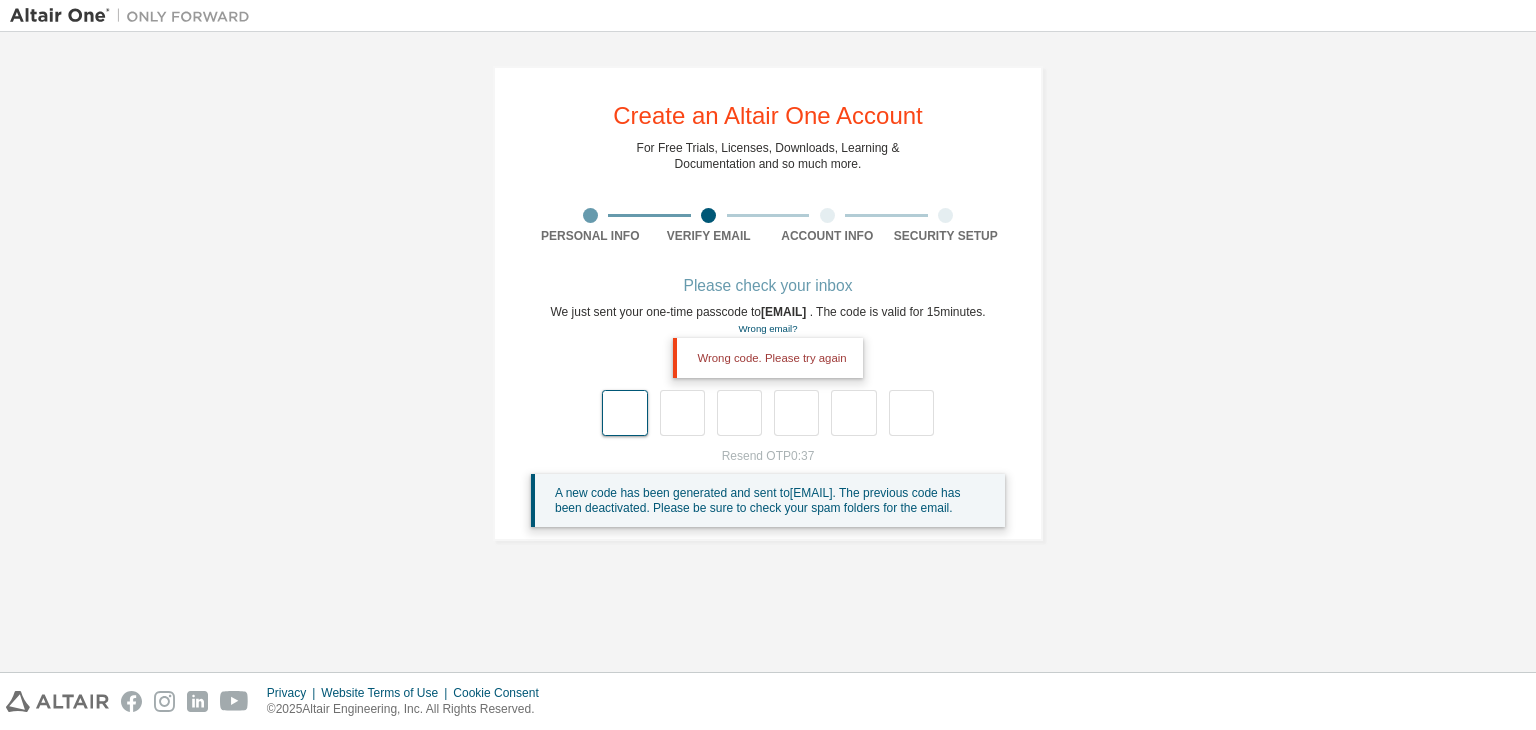 click at bounding box center (624, 413) 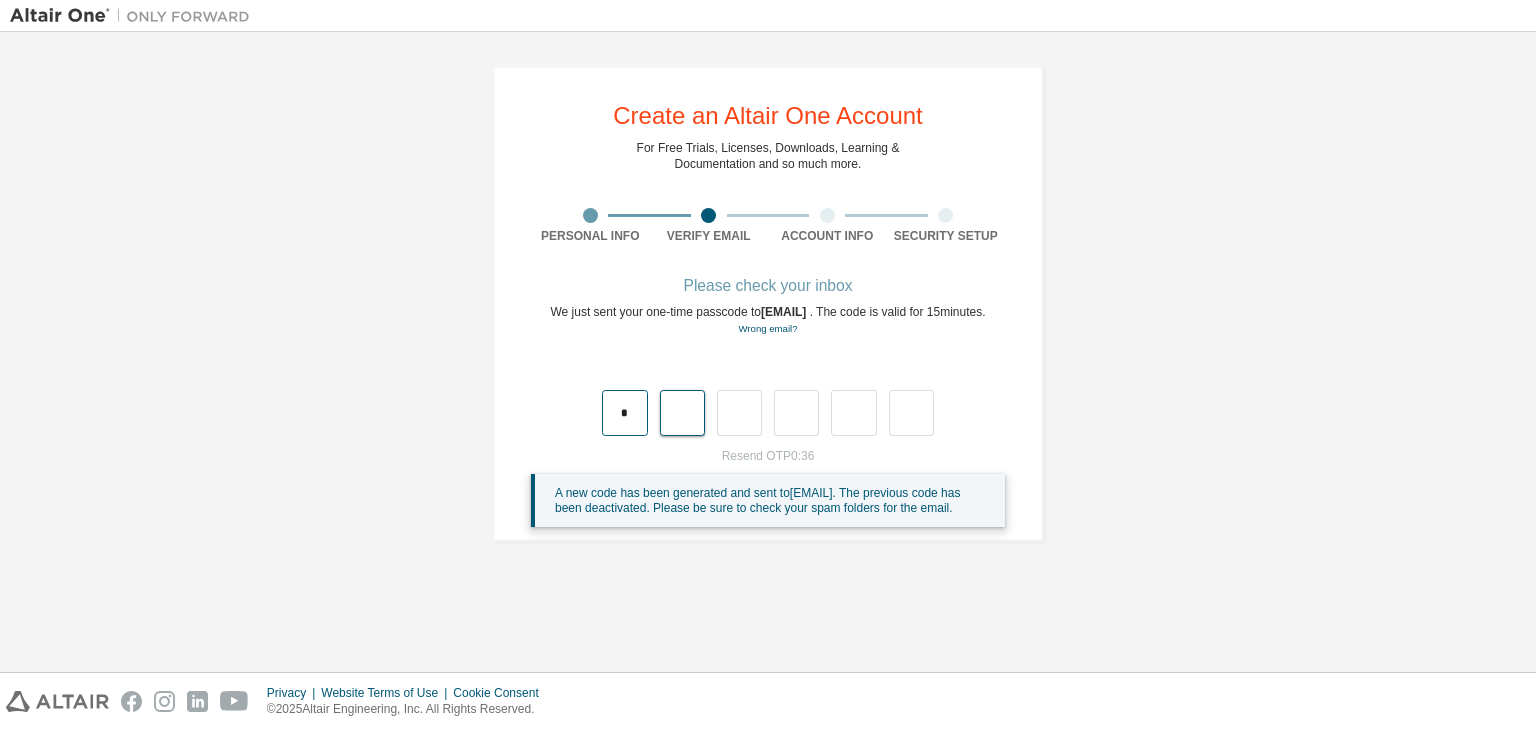 type on "*" 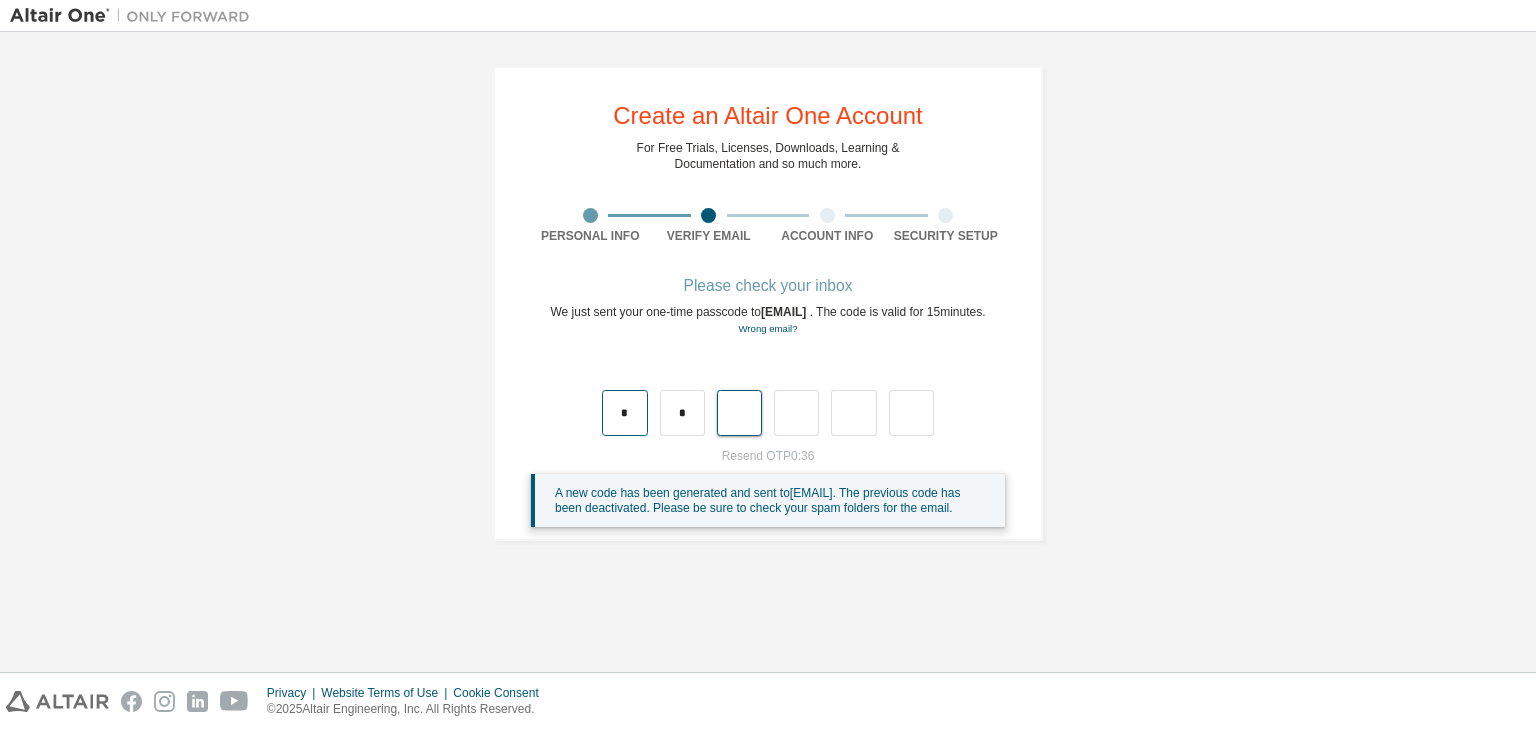 type on "*" 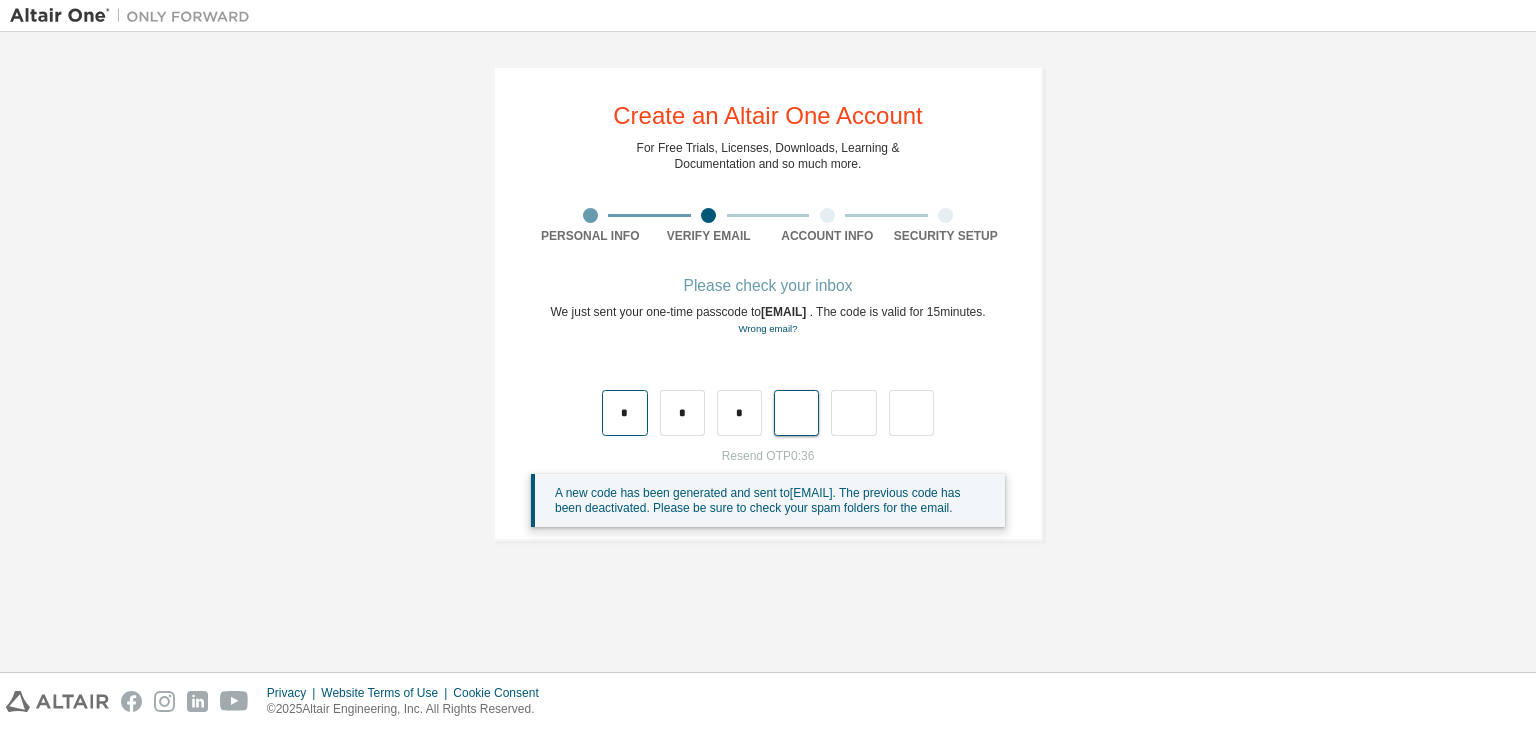 type on "*" 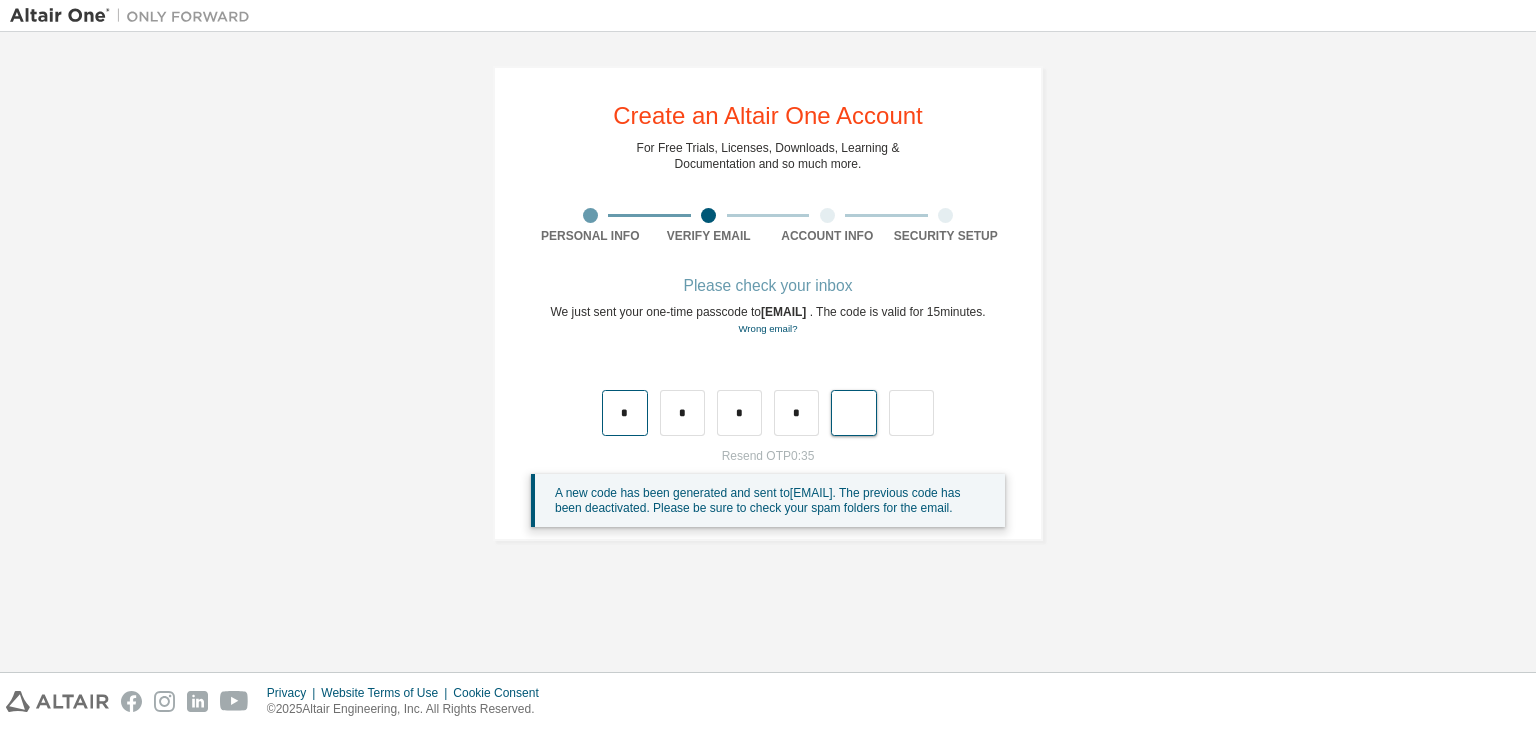 type on "*" 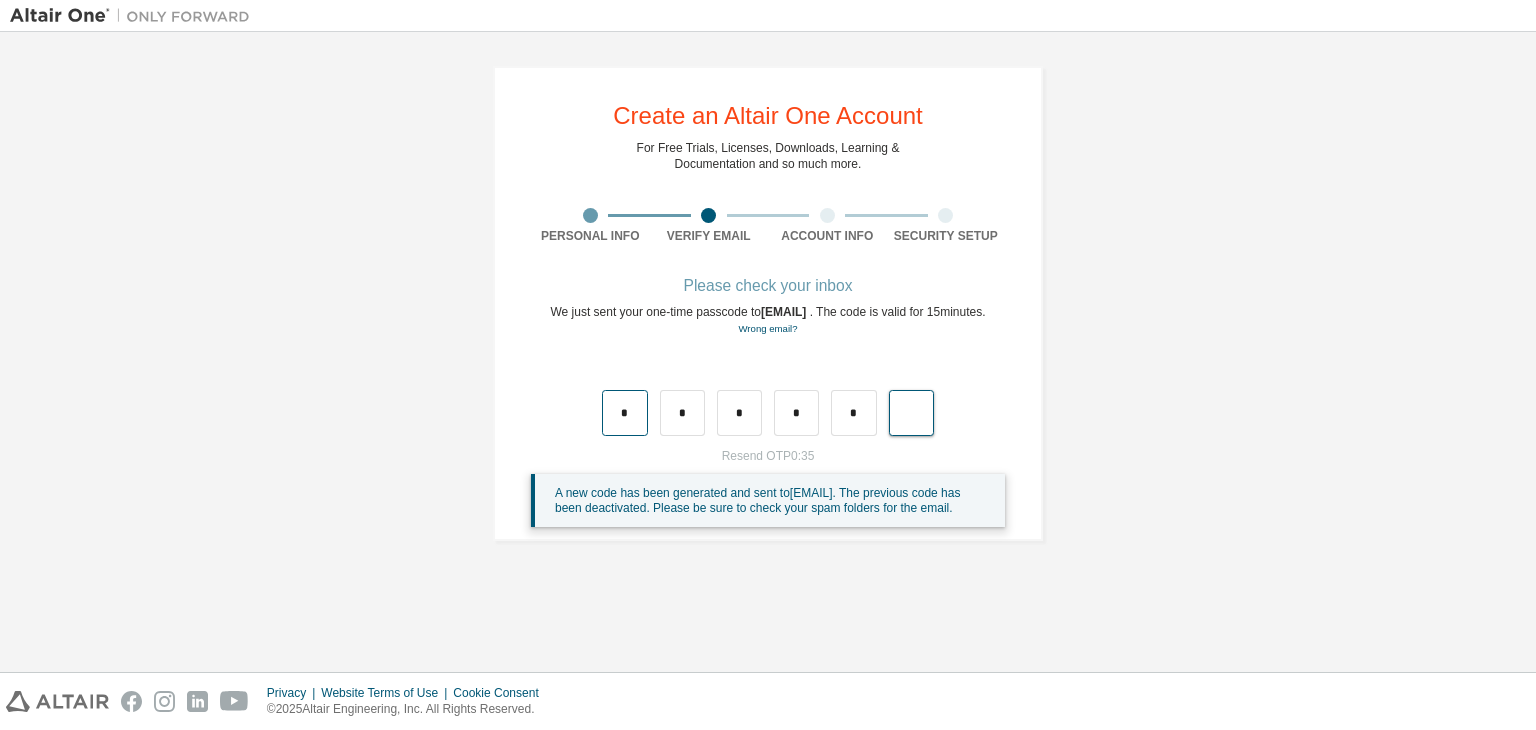 type on "*" 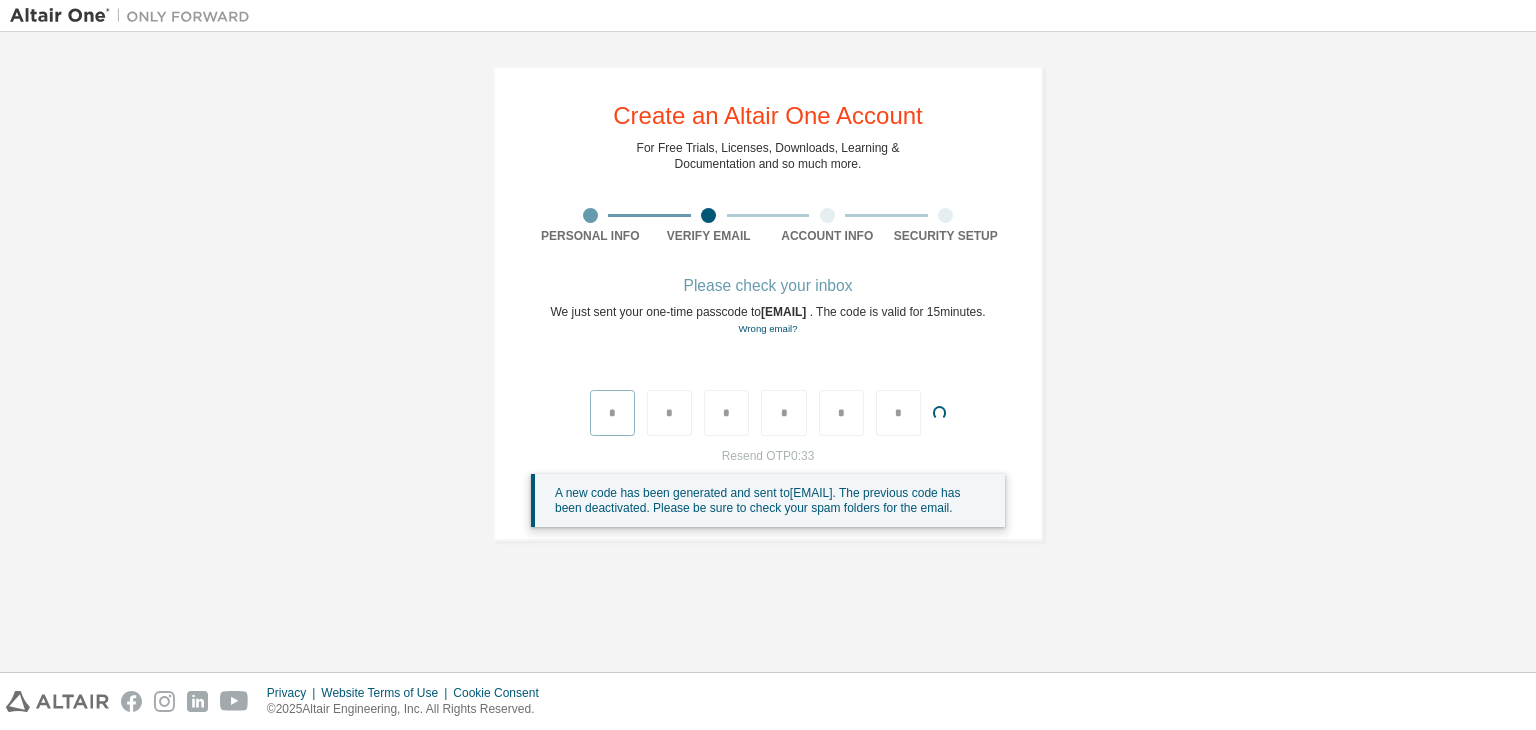 type 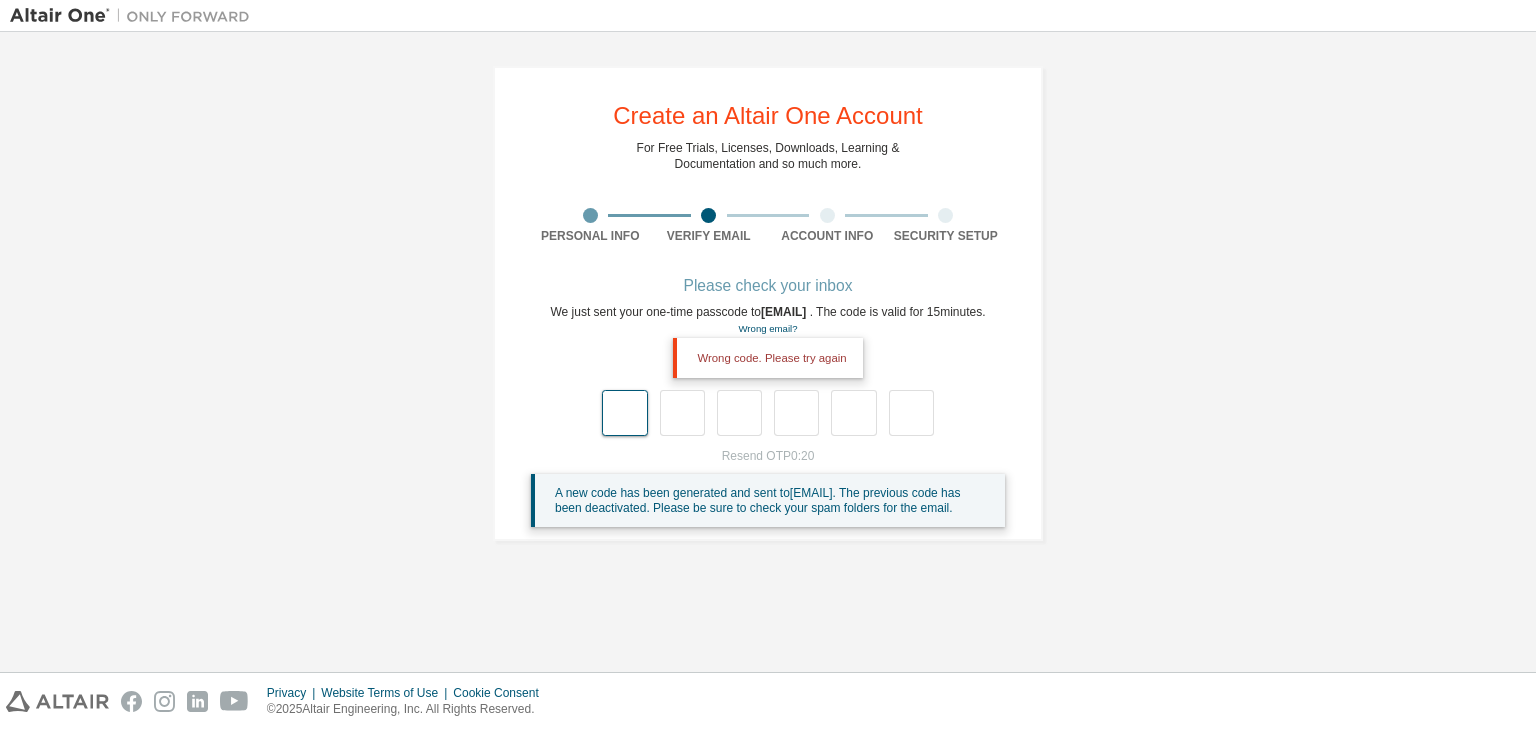 click at bounding box center (624, 413) 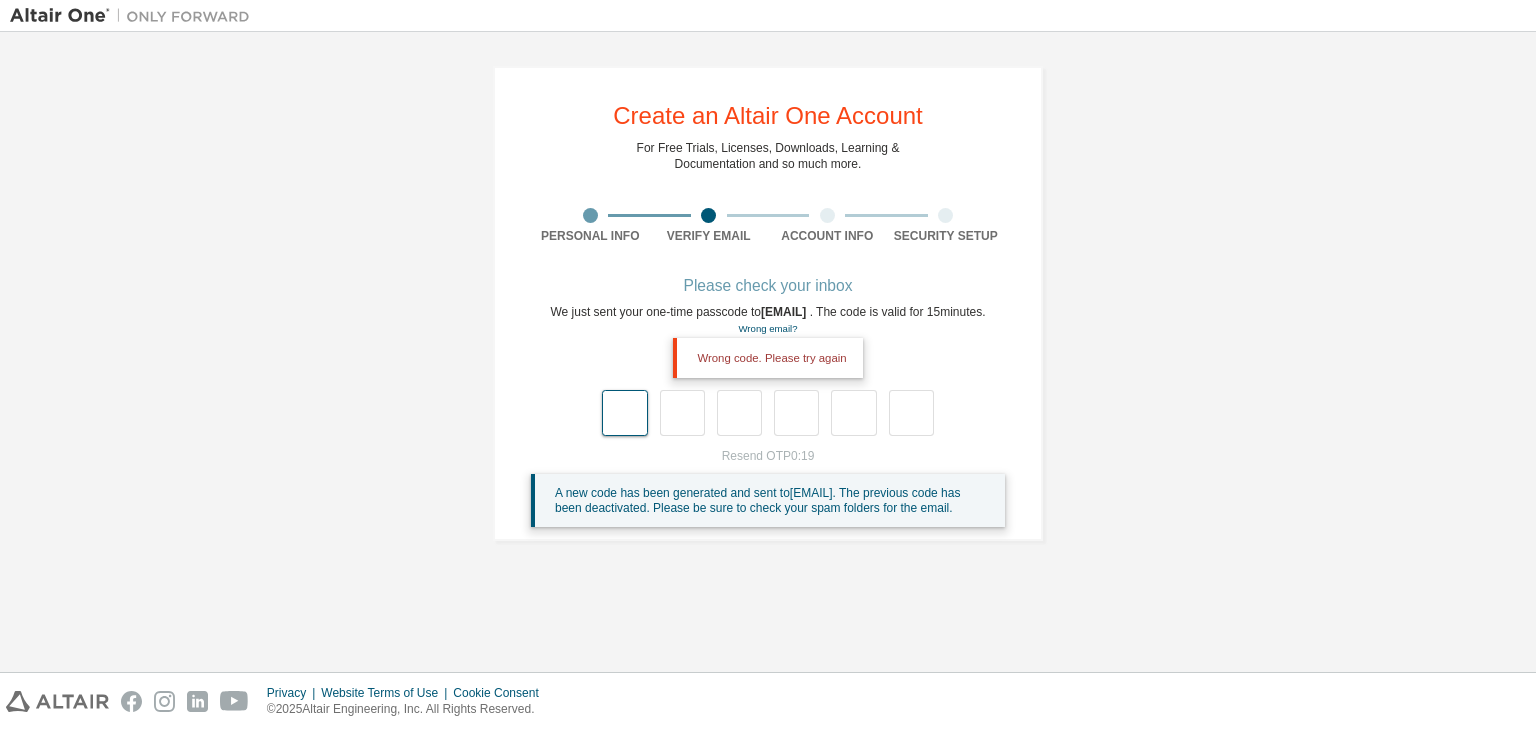 type on "*" 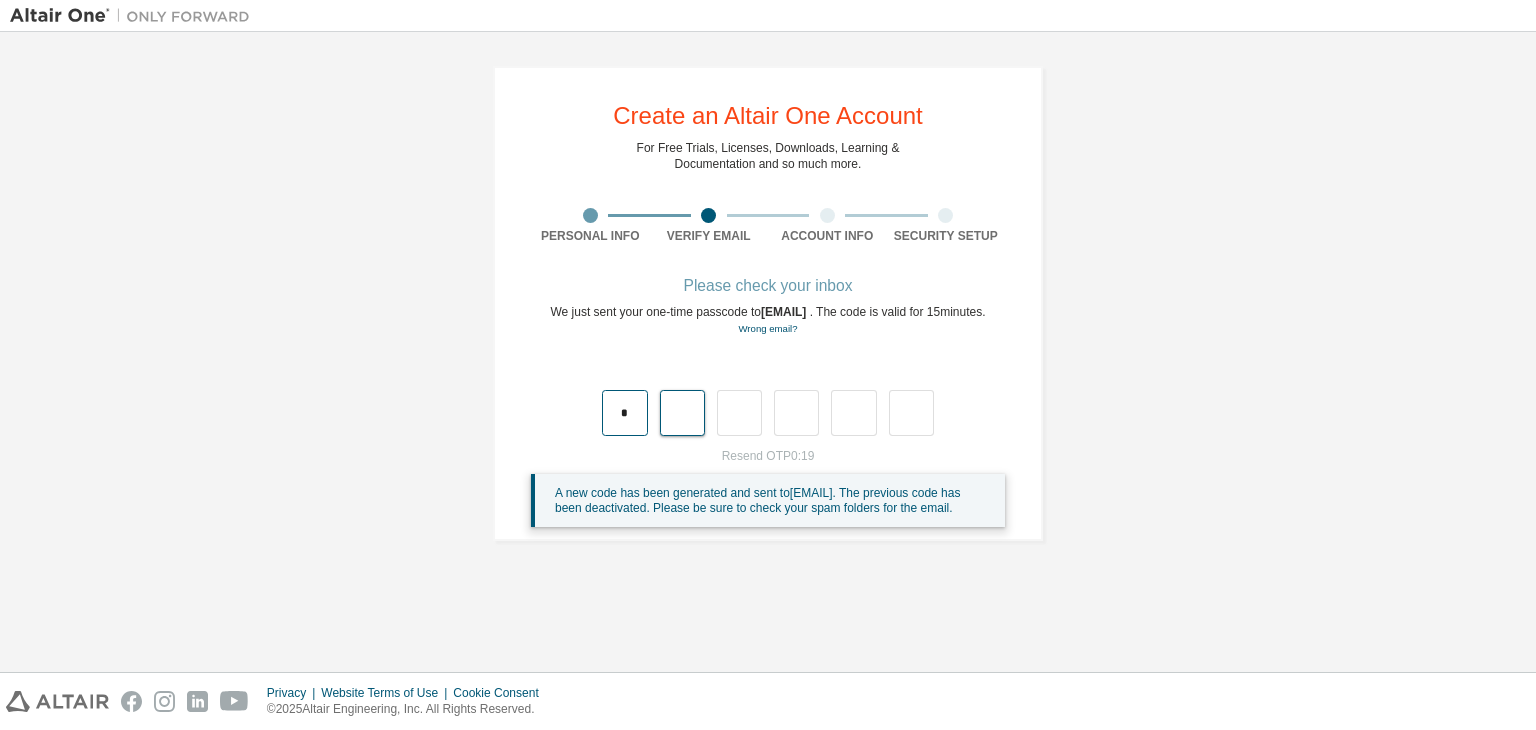 type on "*" 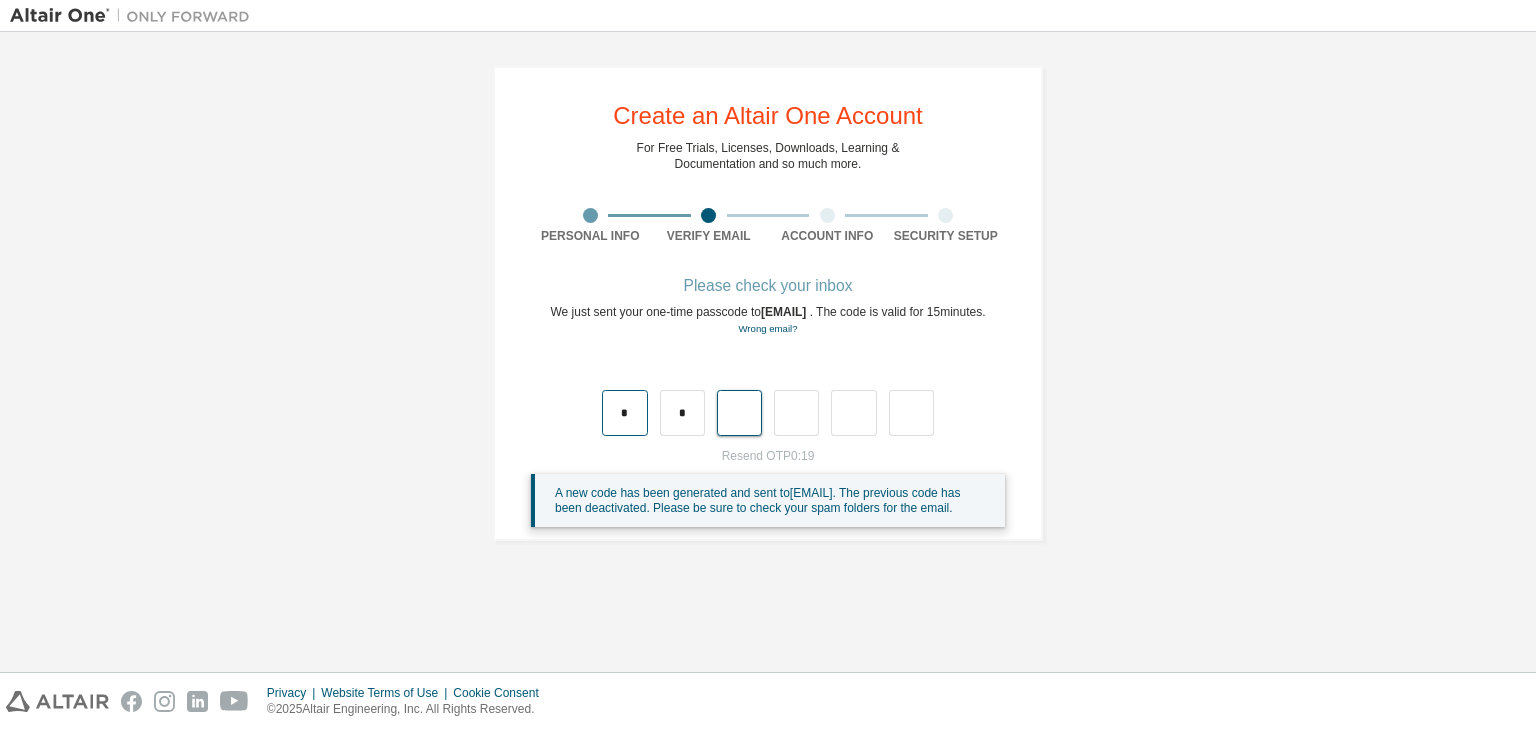 type on "*" 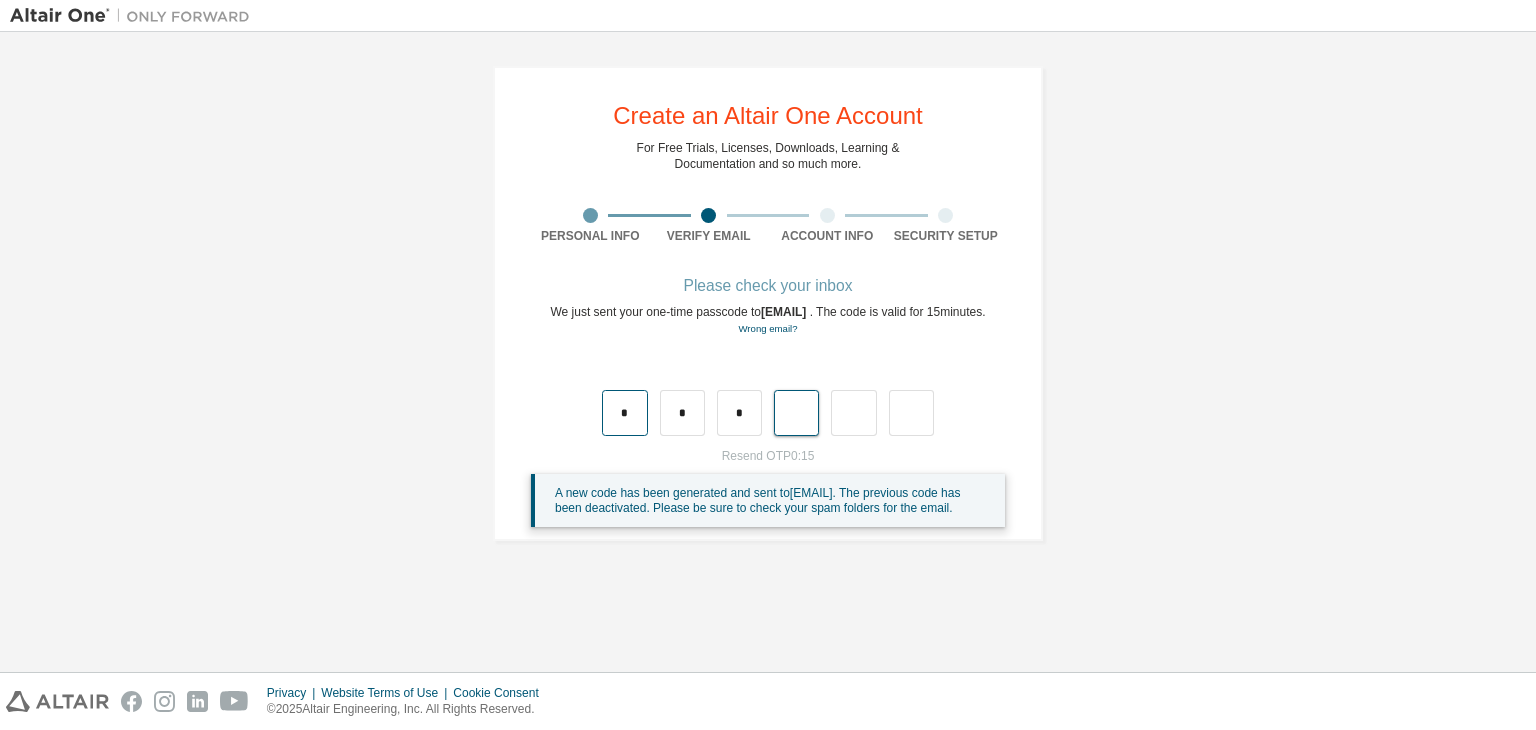 type on "*" 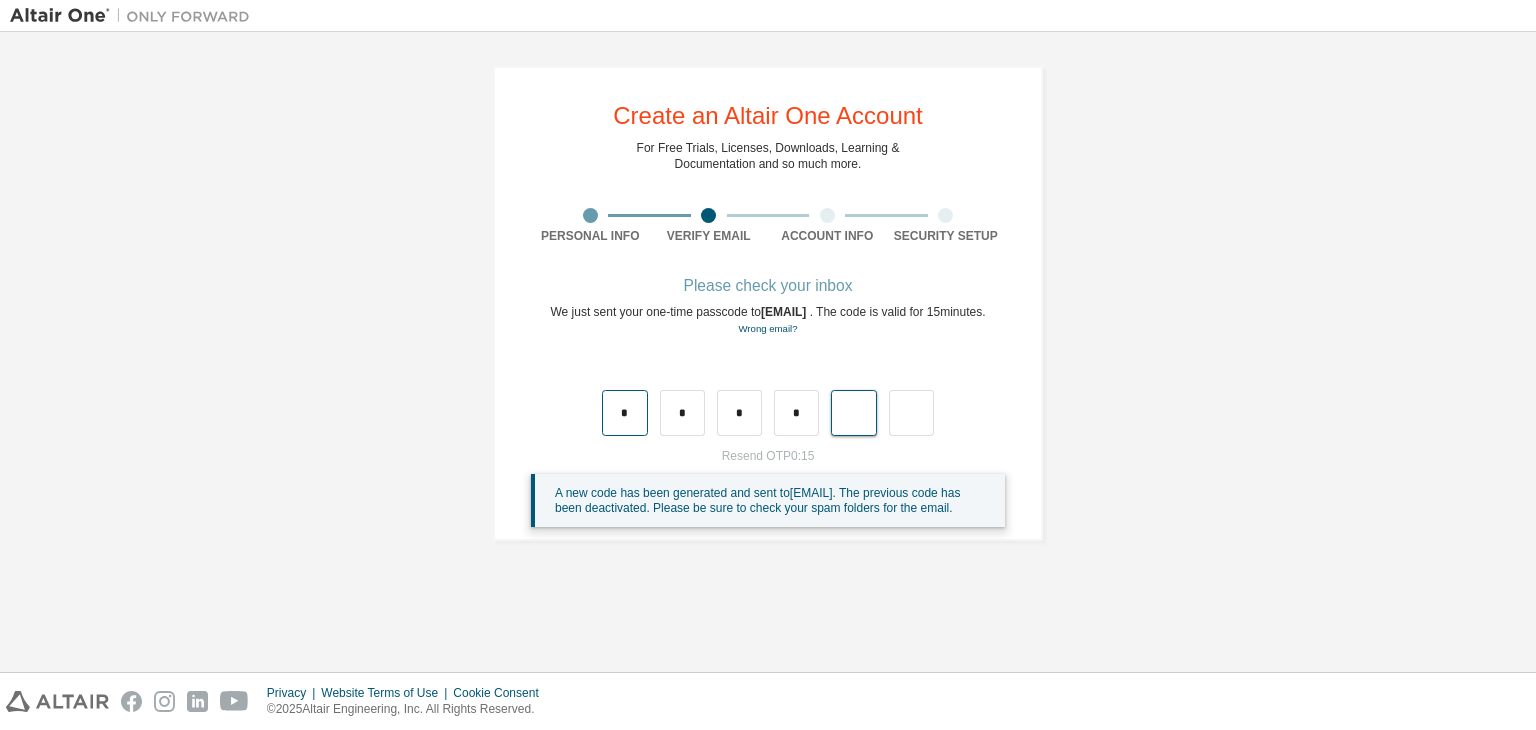 type on "*" 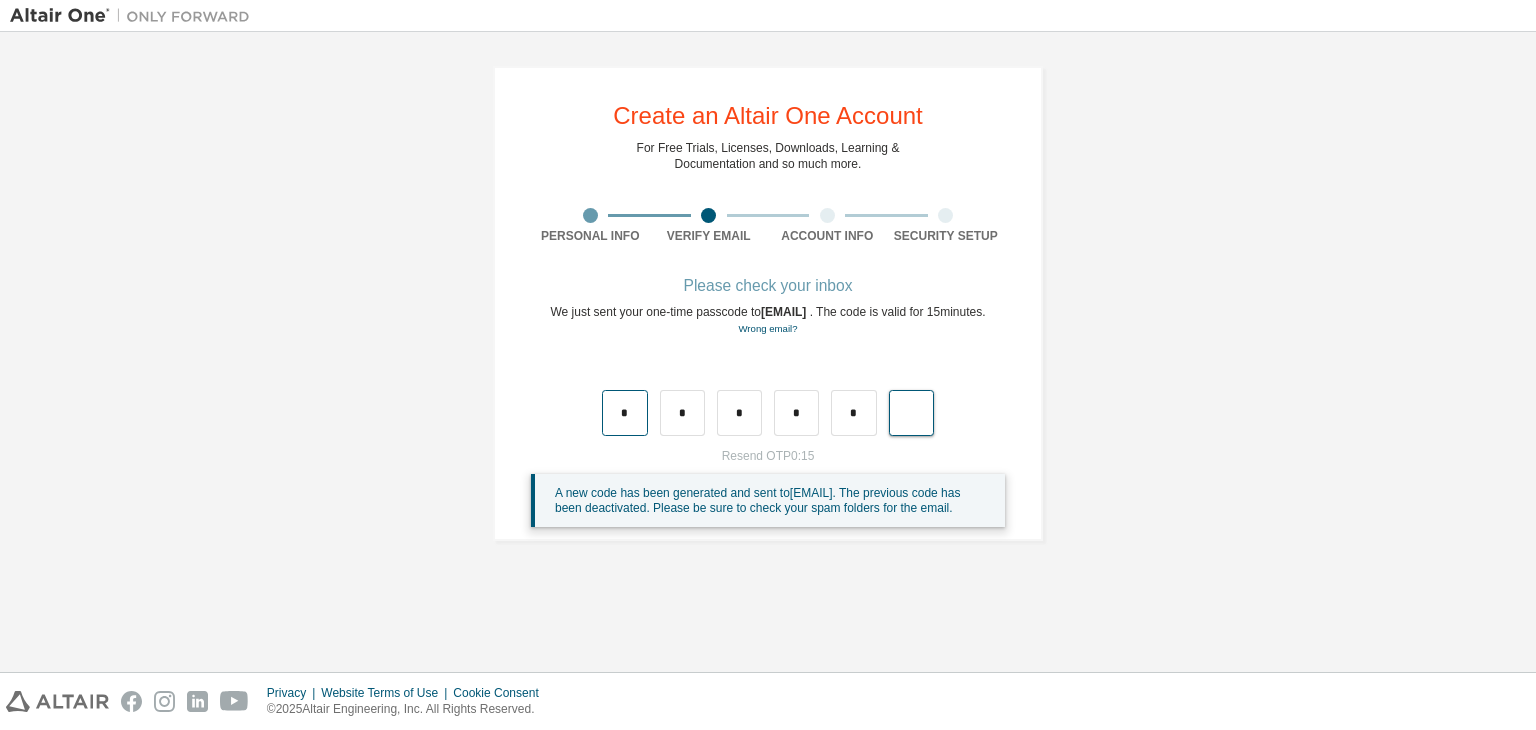 type on "*" 